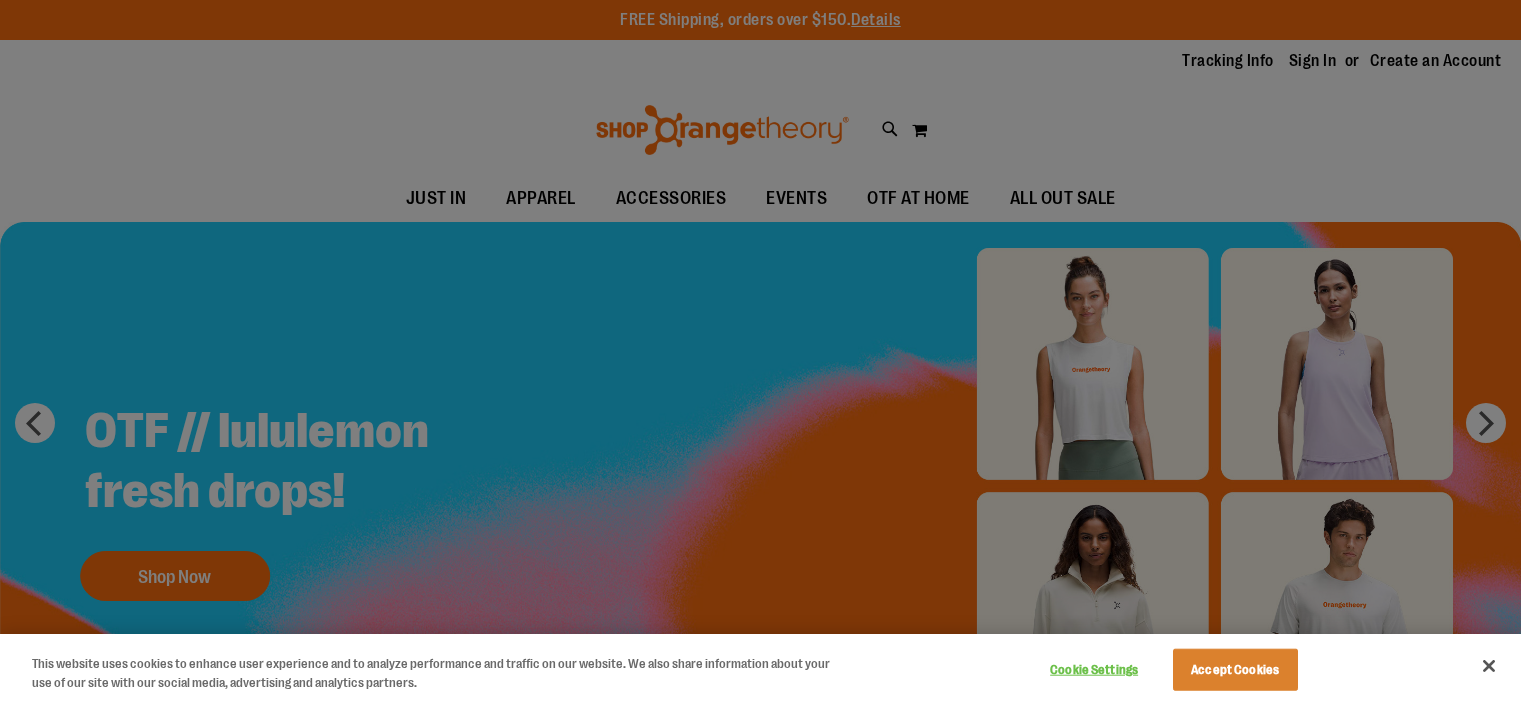 scroll, scrollTop: 0, scrollLeft: 0, axis: both 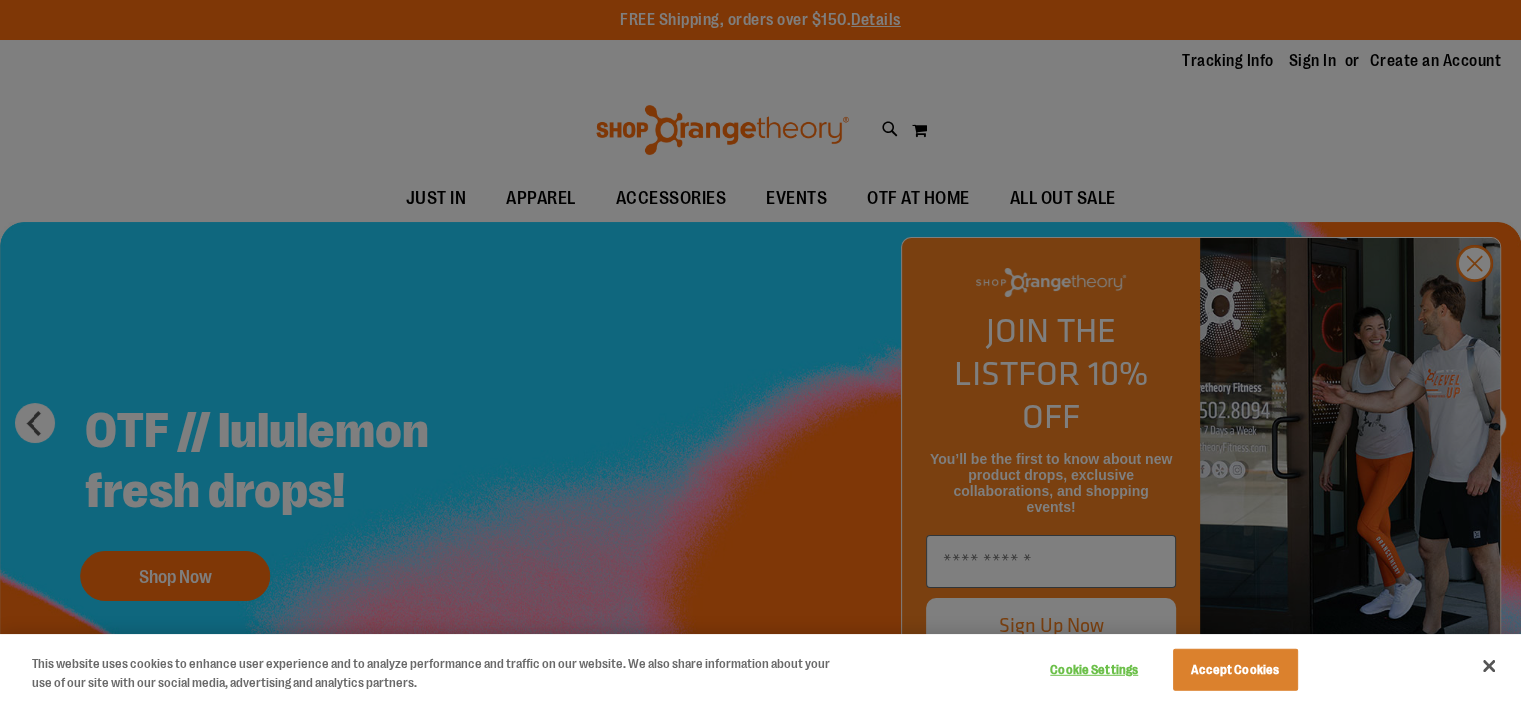 type on "**********" 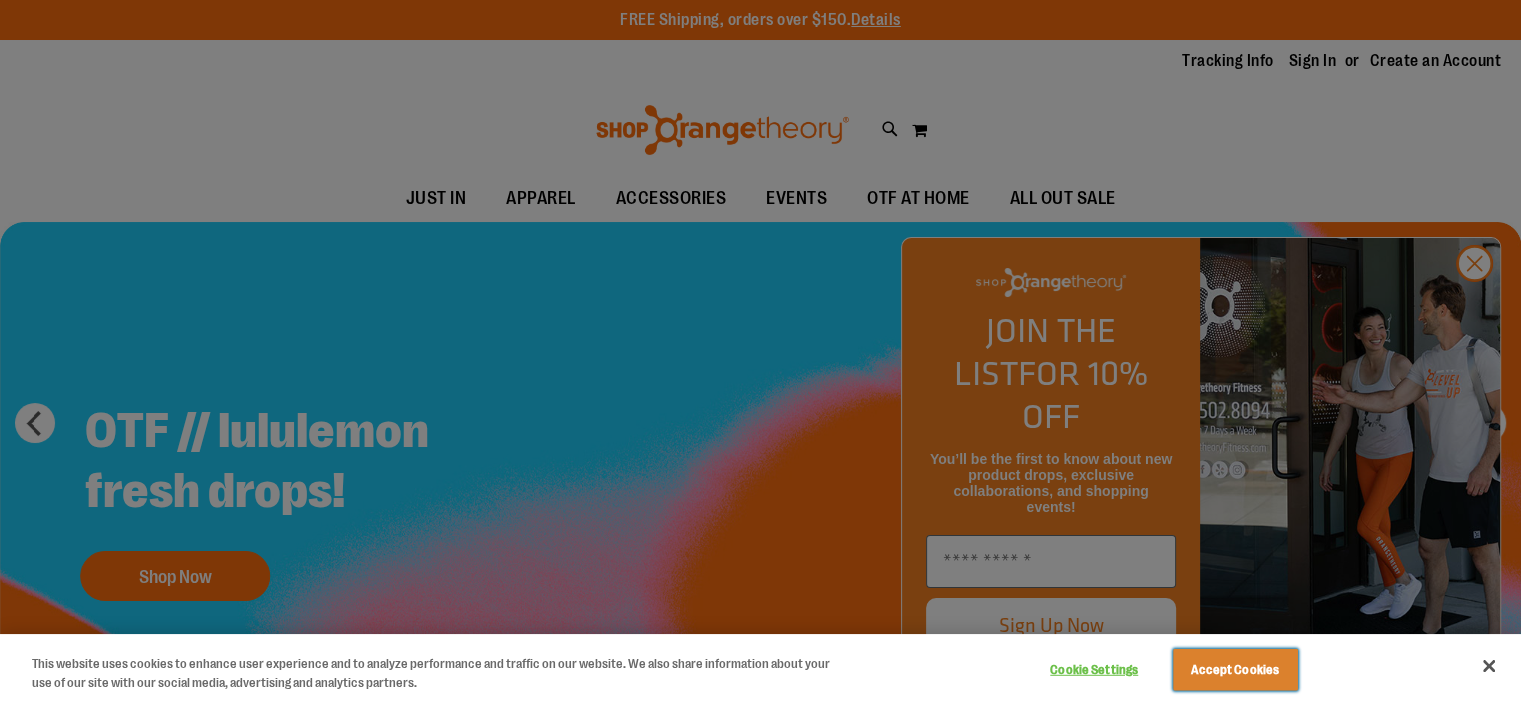 click on "Accept Cookies" at bounding box center [1235, 670] 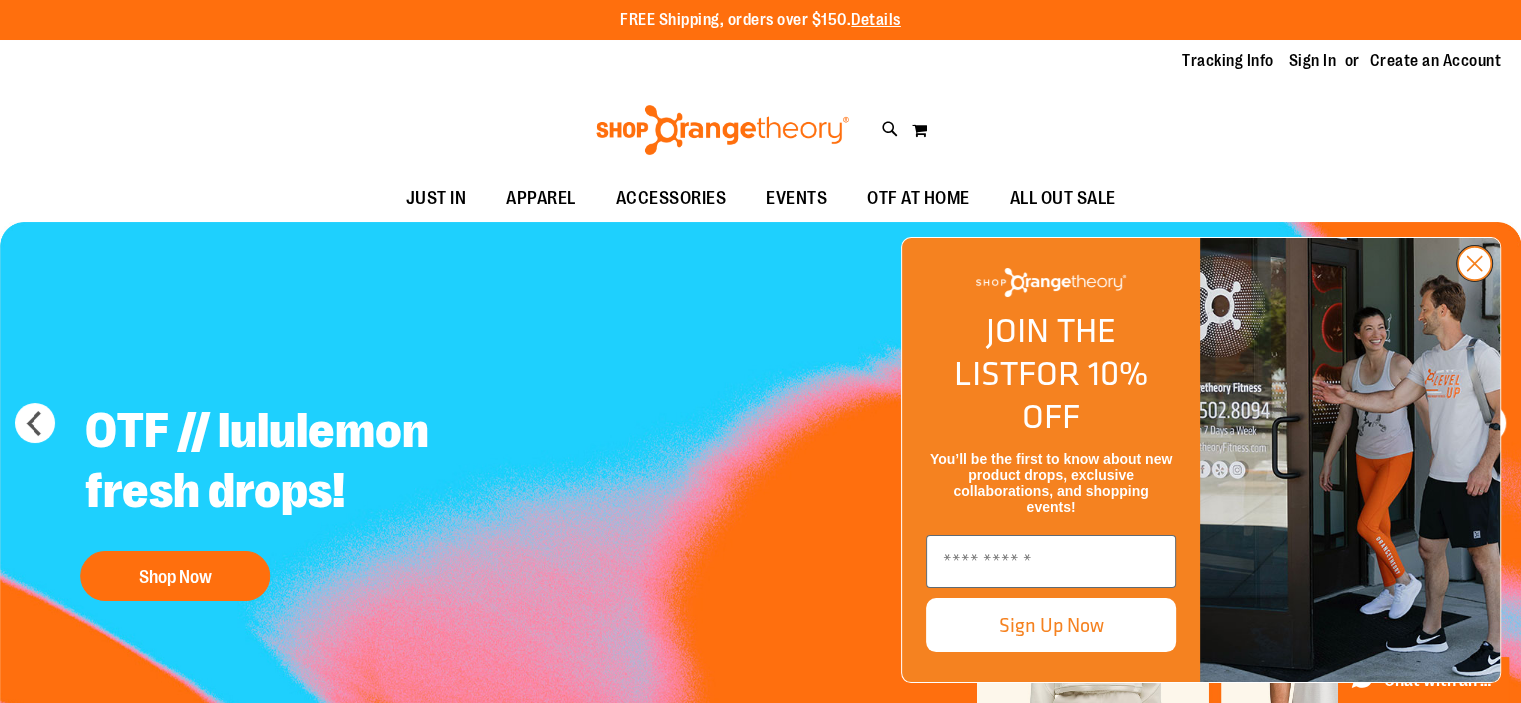 click 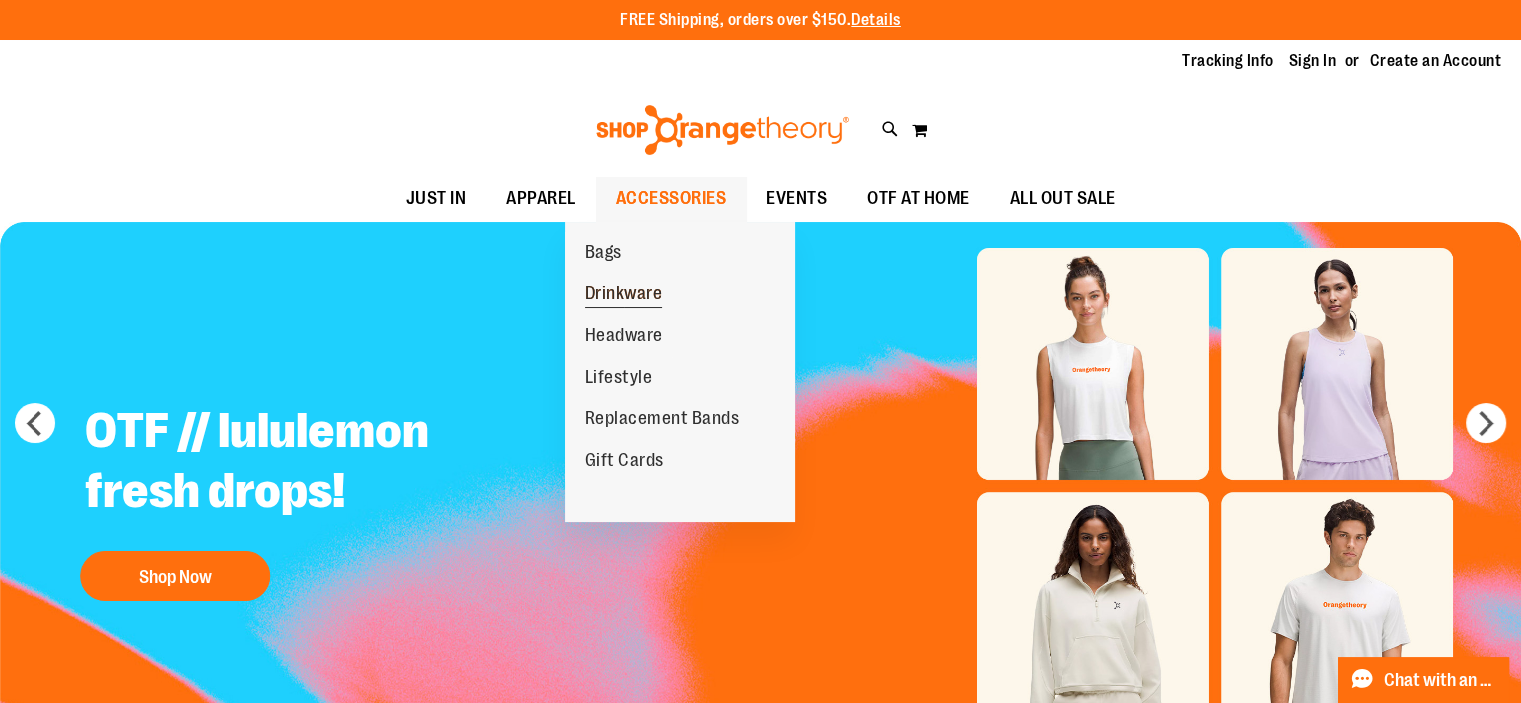 click on "Drinkware" at bounding box center [624, 295] 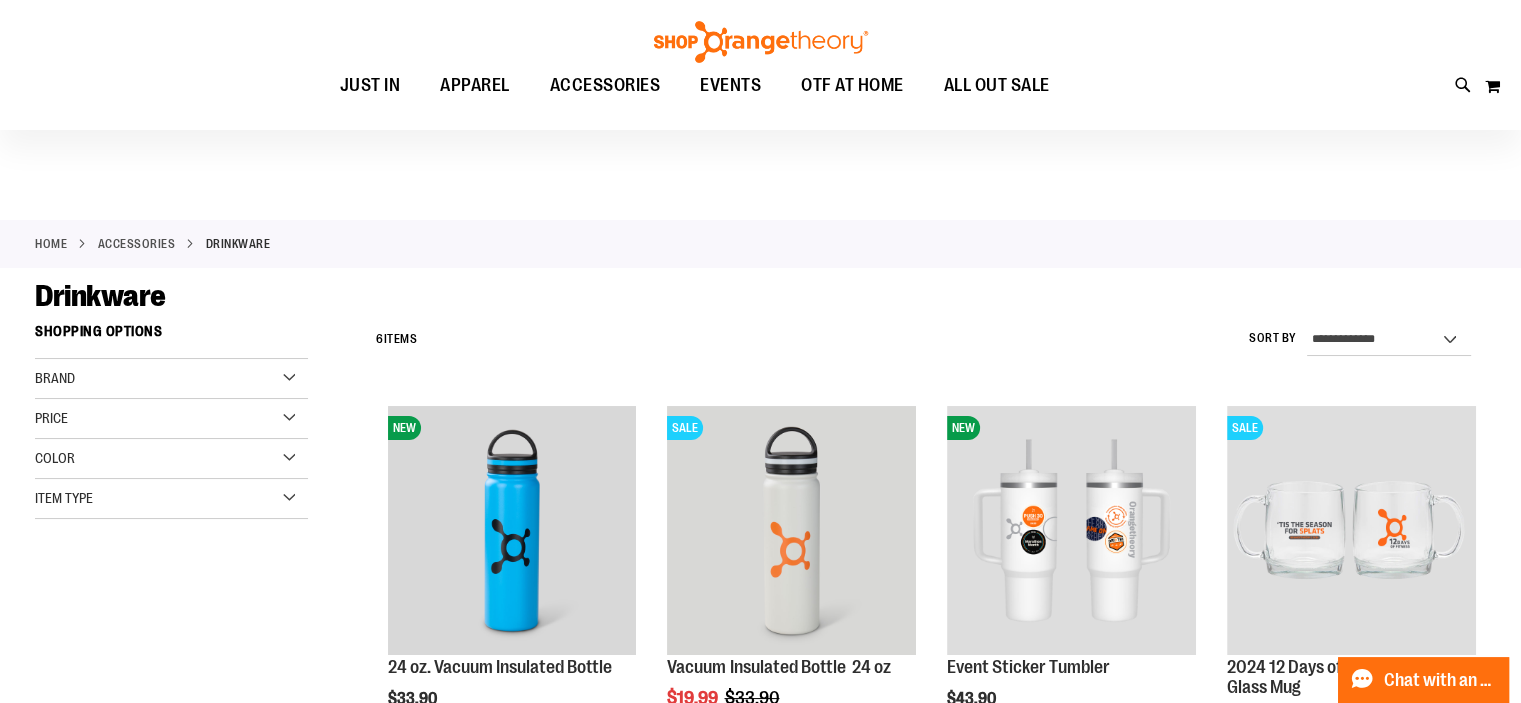 scroll, scrollTop: 0, scrollLeft: 0, axis: both 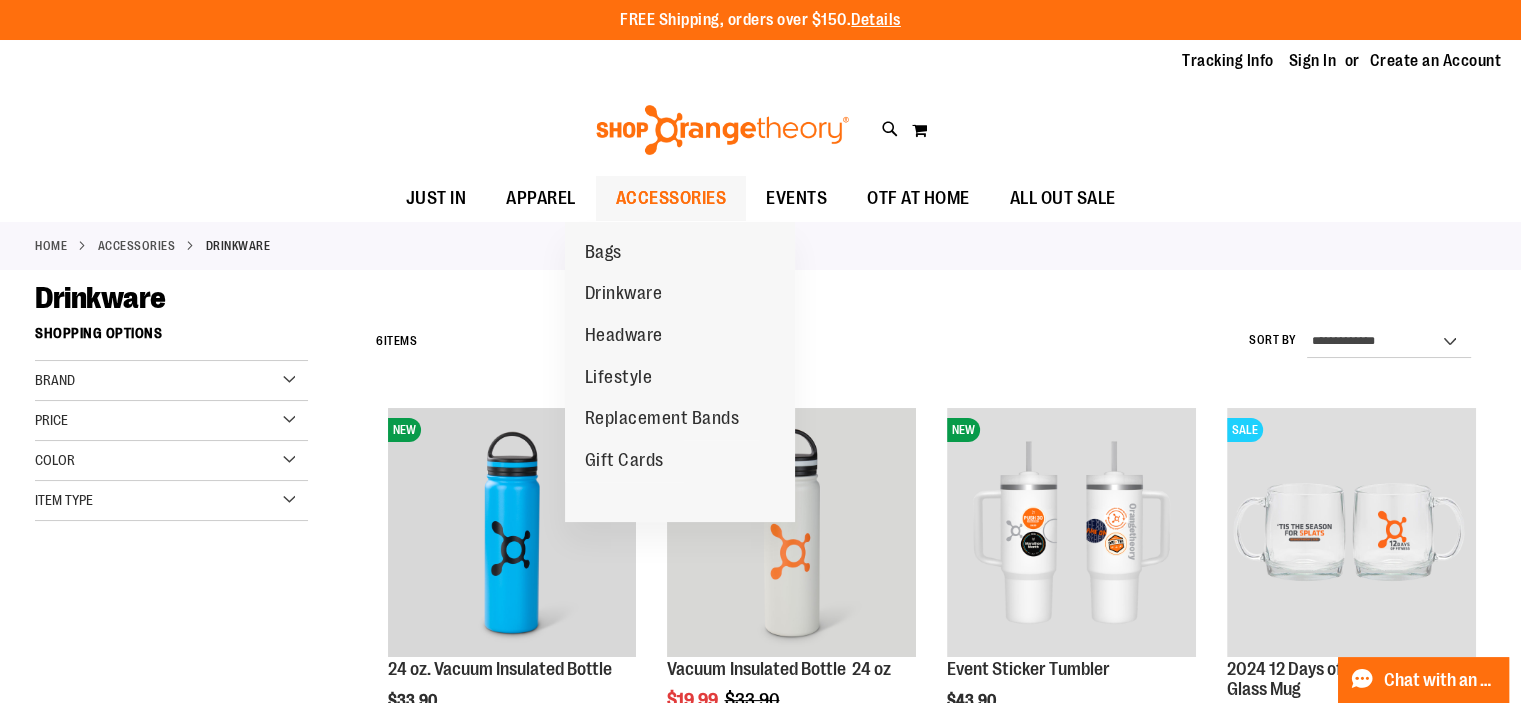 type on "**********" 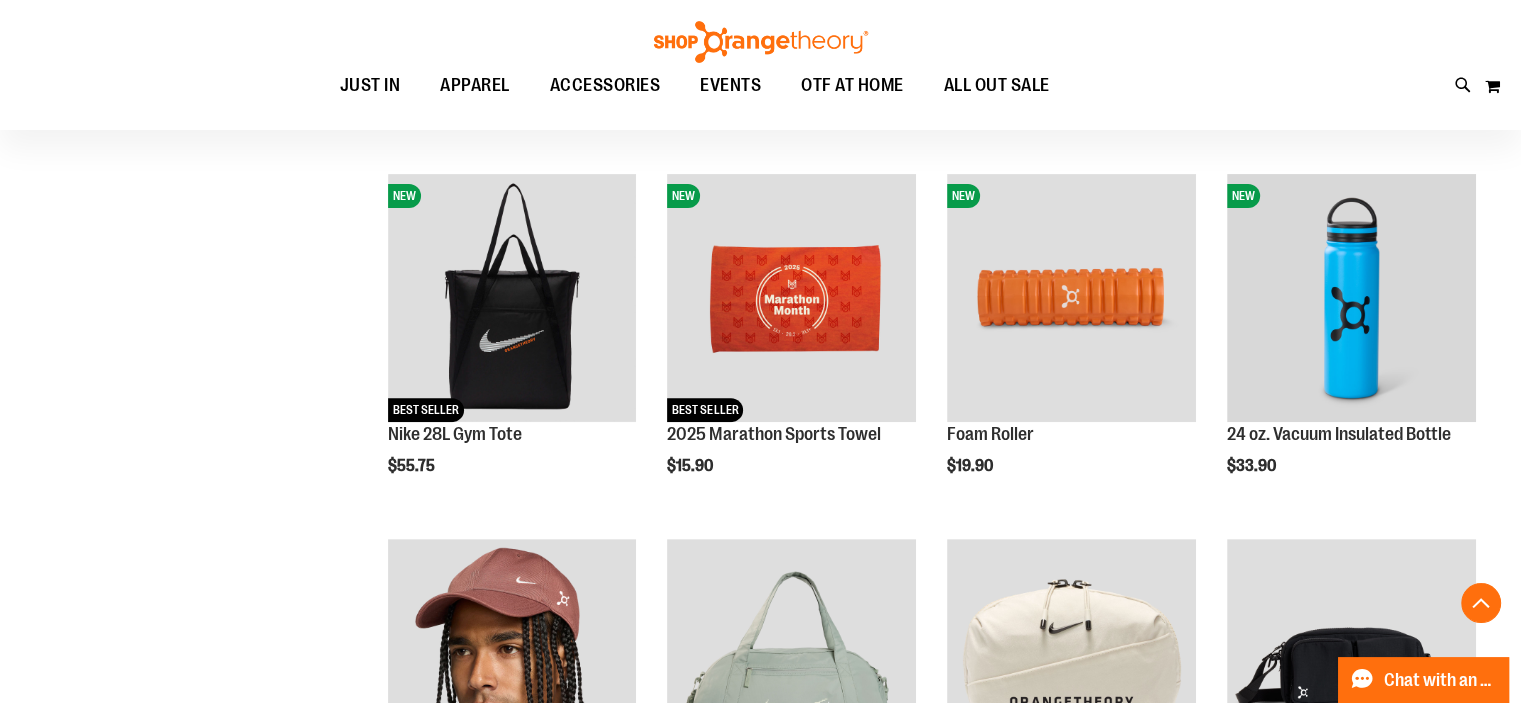 scroll, scrollTop: 899, scrollLeft: 0, axis: vertical 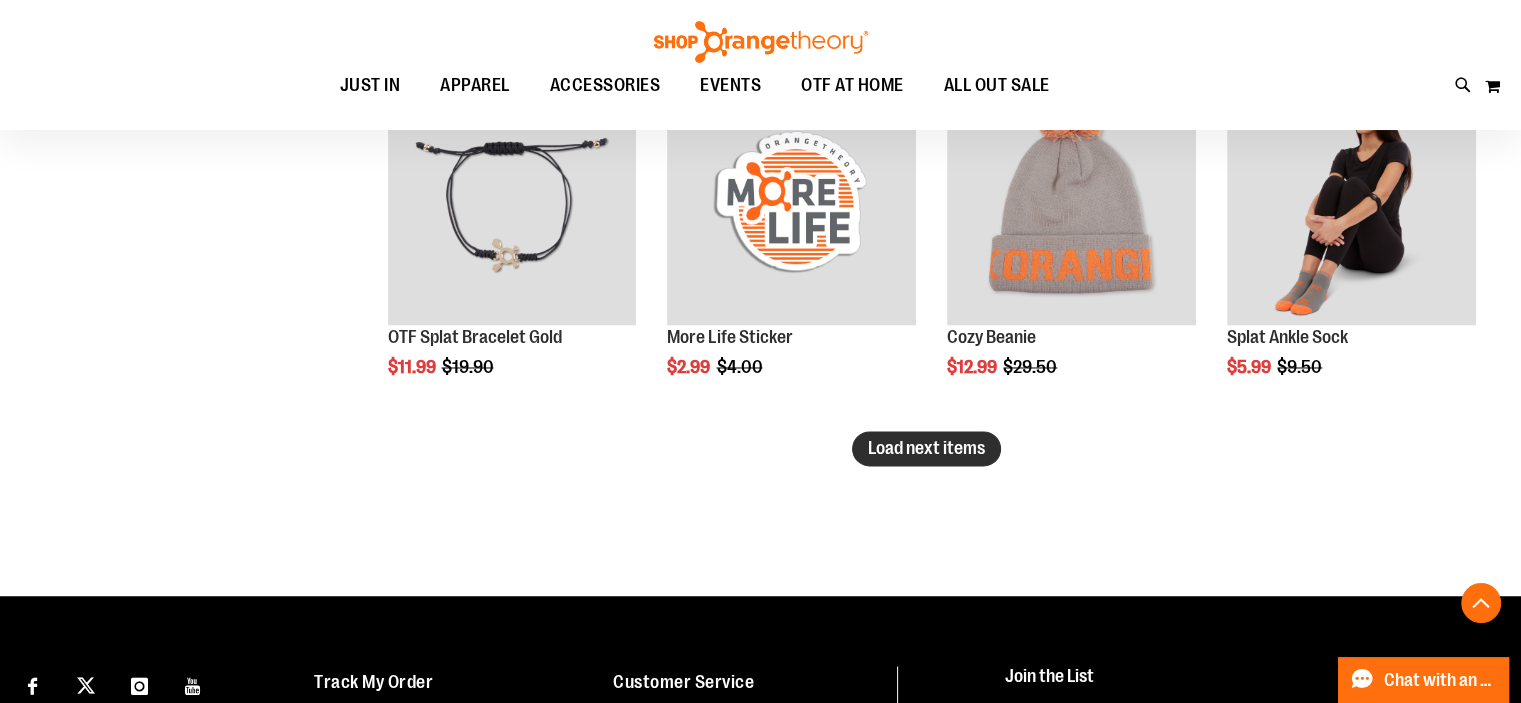 type on "**********" 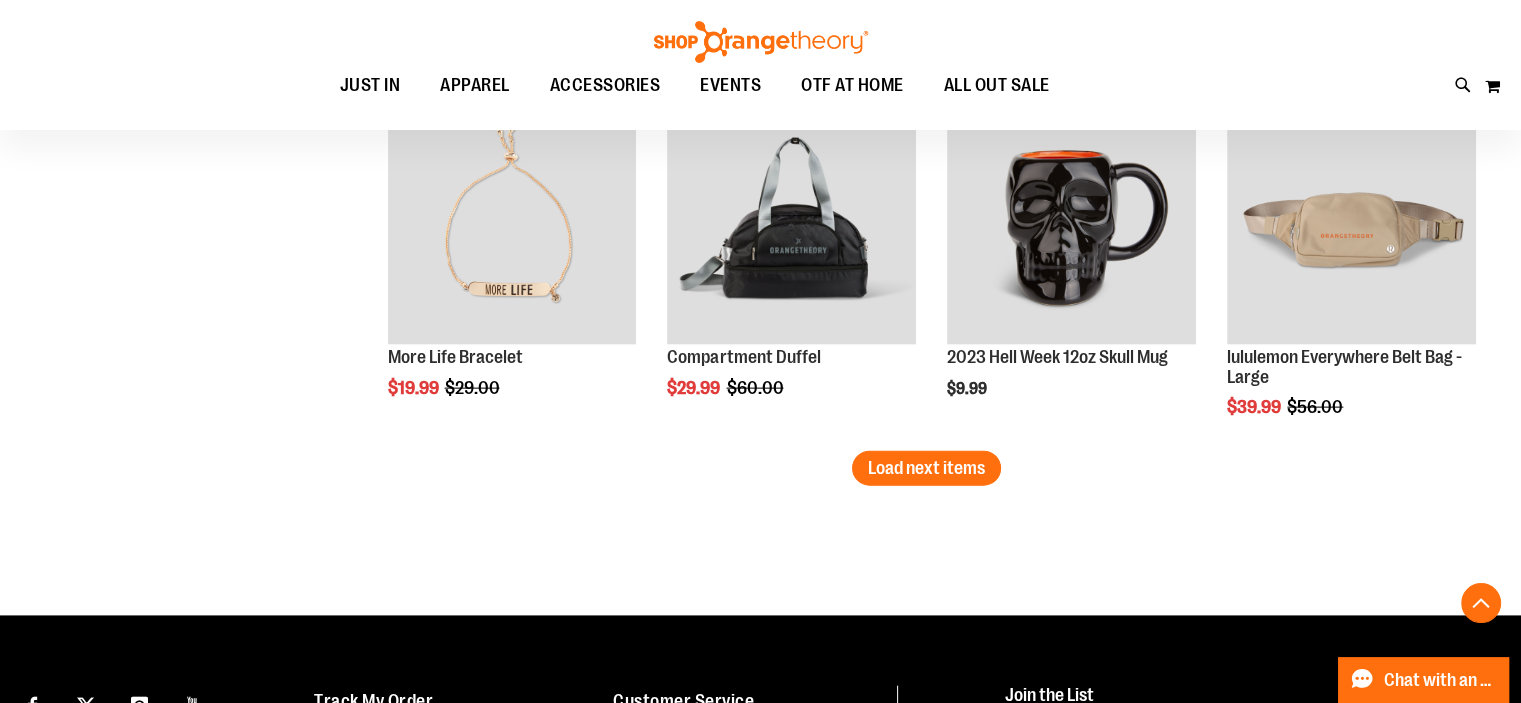 scroll, scrollTop: 4352, scrollLeft: 0, axis: vertical 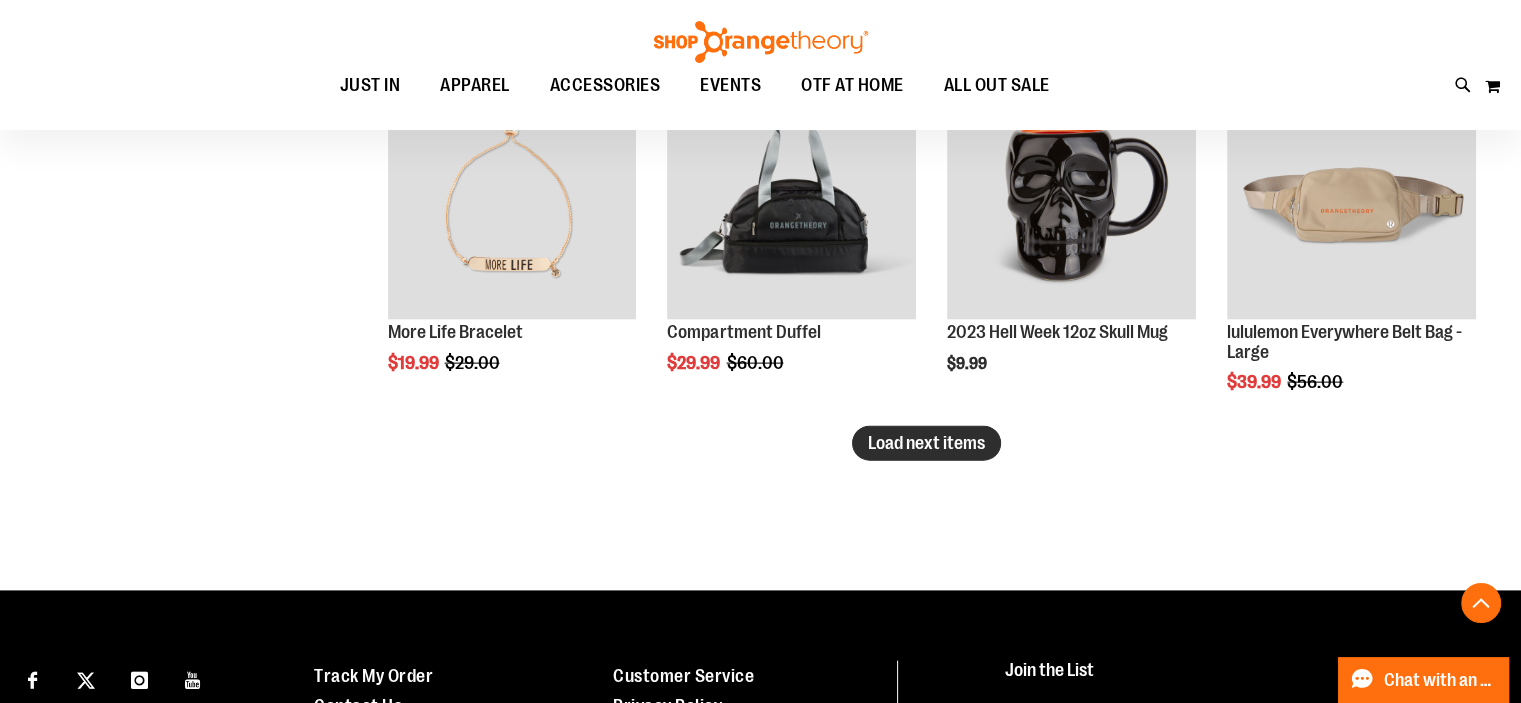 click on "Load next items" at bounding box center [926, 443] 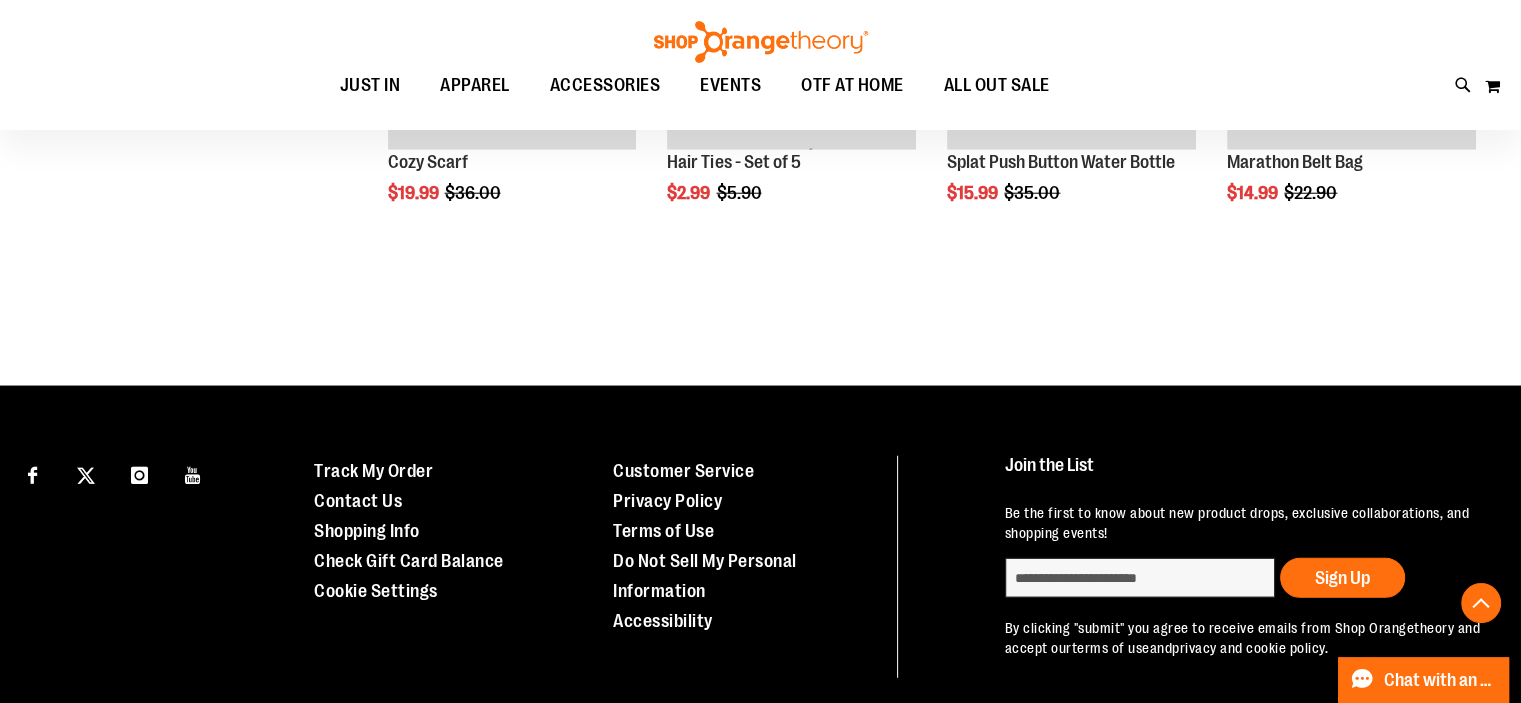 scroll, scrollTop: 4952, scrollLeft: 0, axis: vertical 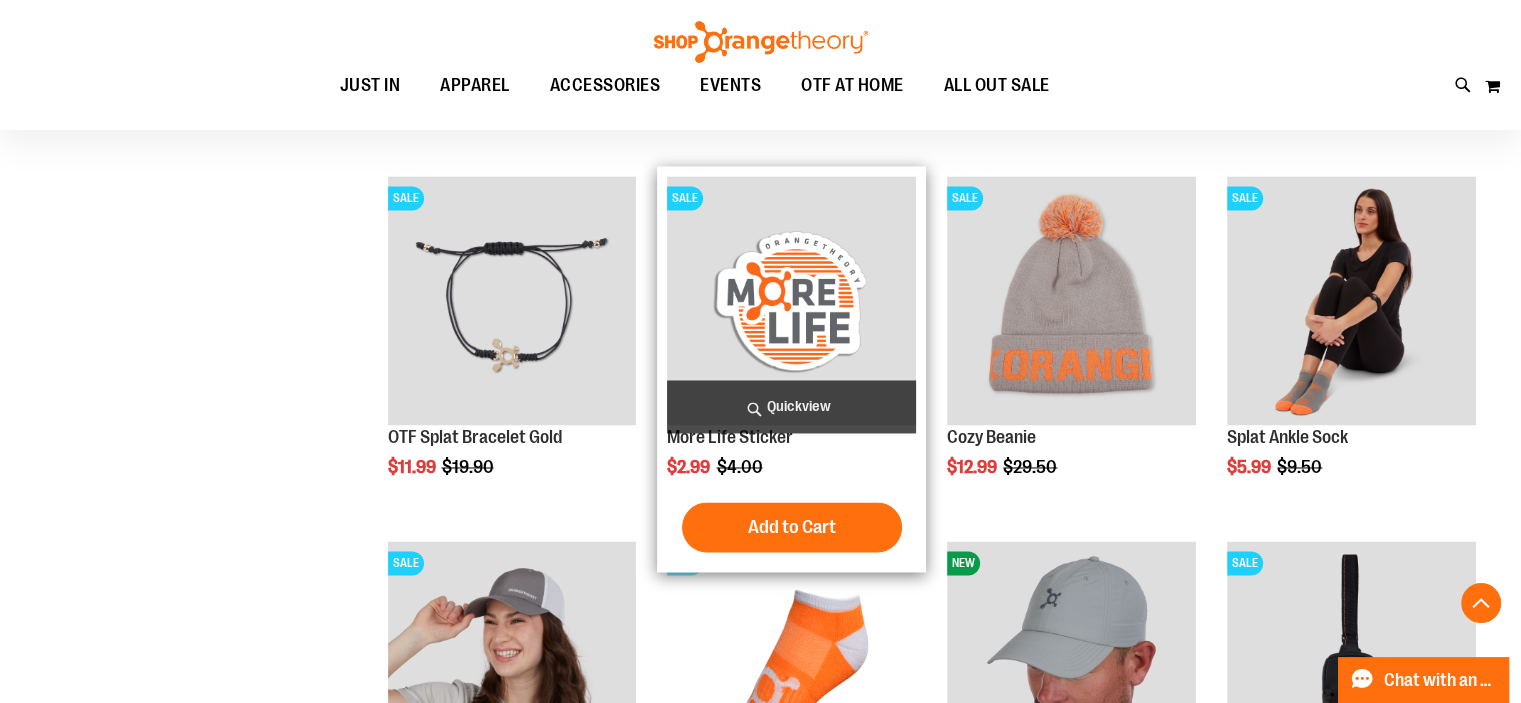 click at bounding box center [791, 300] 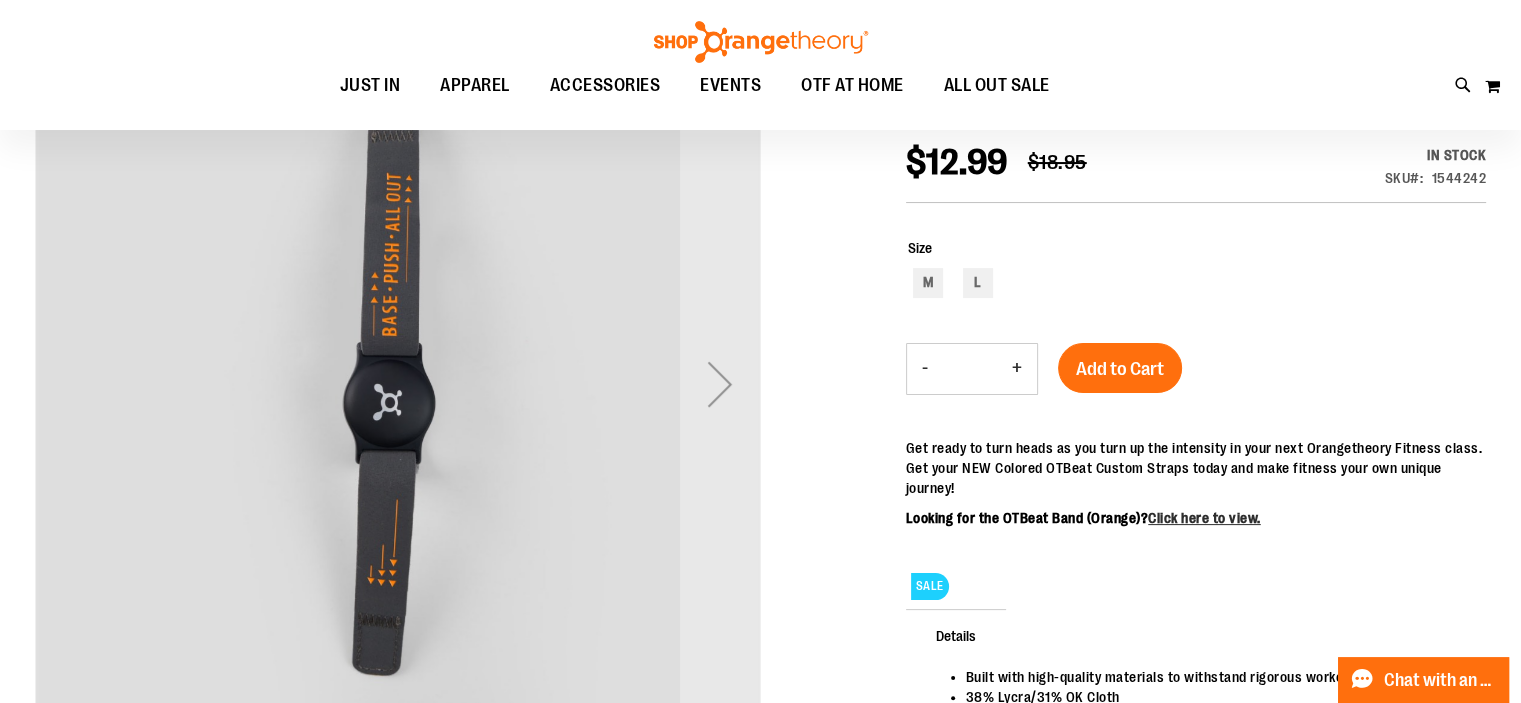 scroll, scrollTop: 299, scrollLeft: 0, axis: vertical 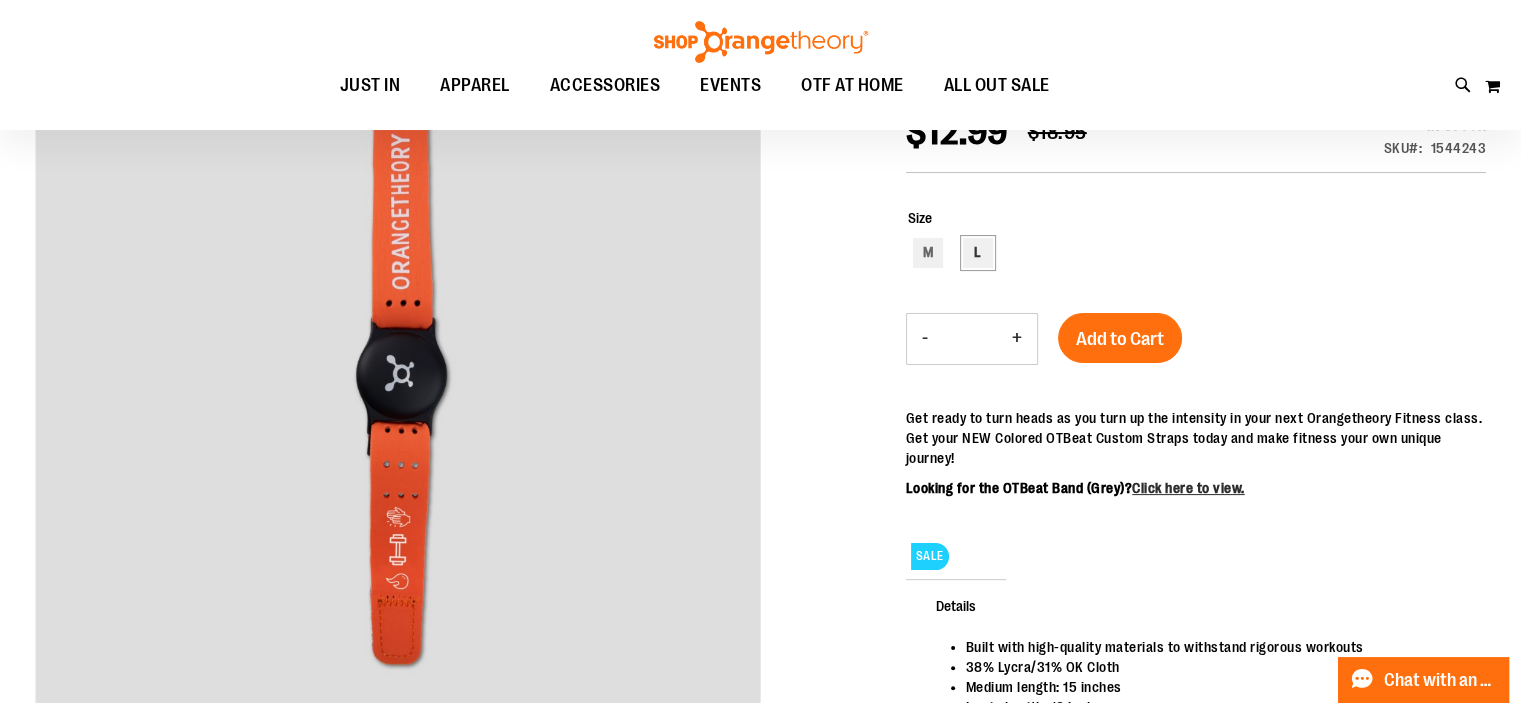 type on "**********" 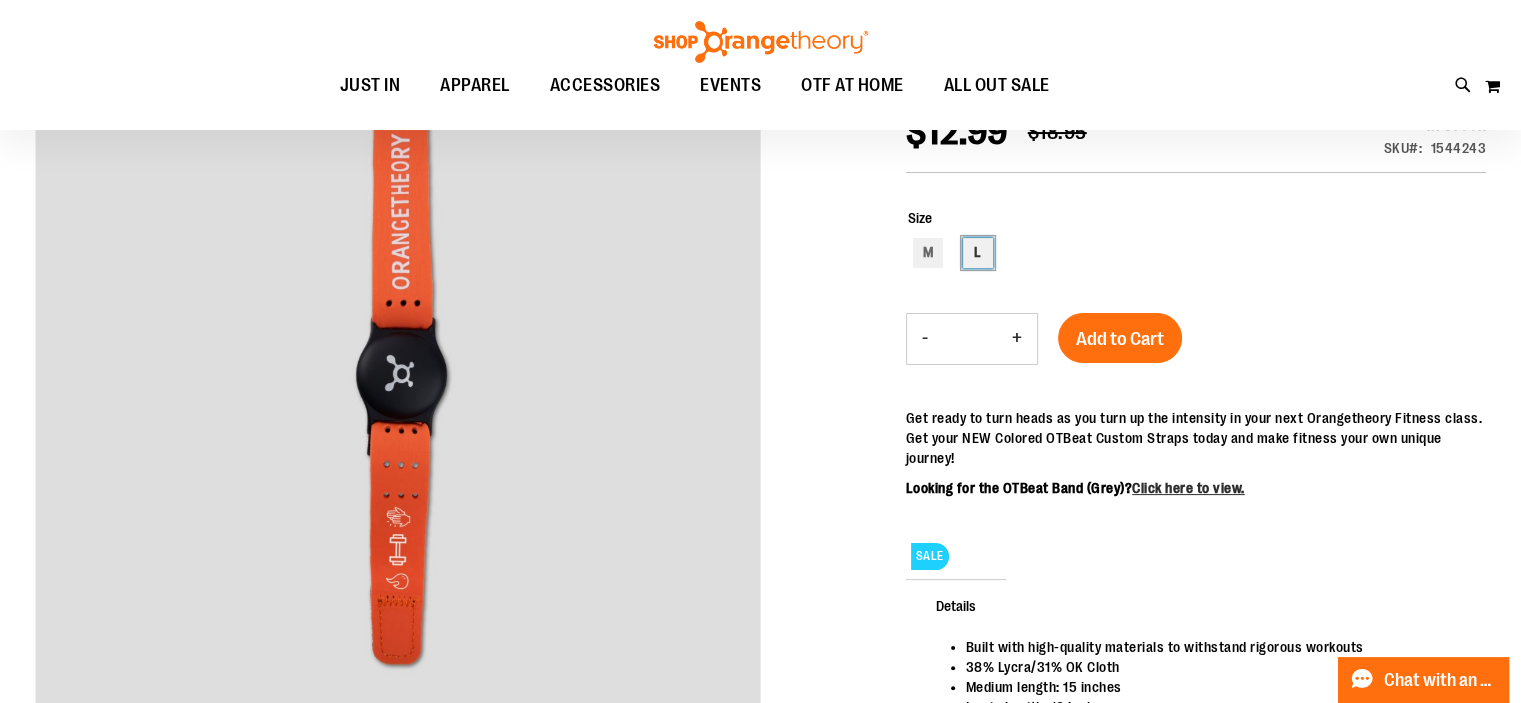 click on "L" at bounding box center [978, 253] 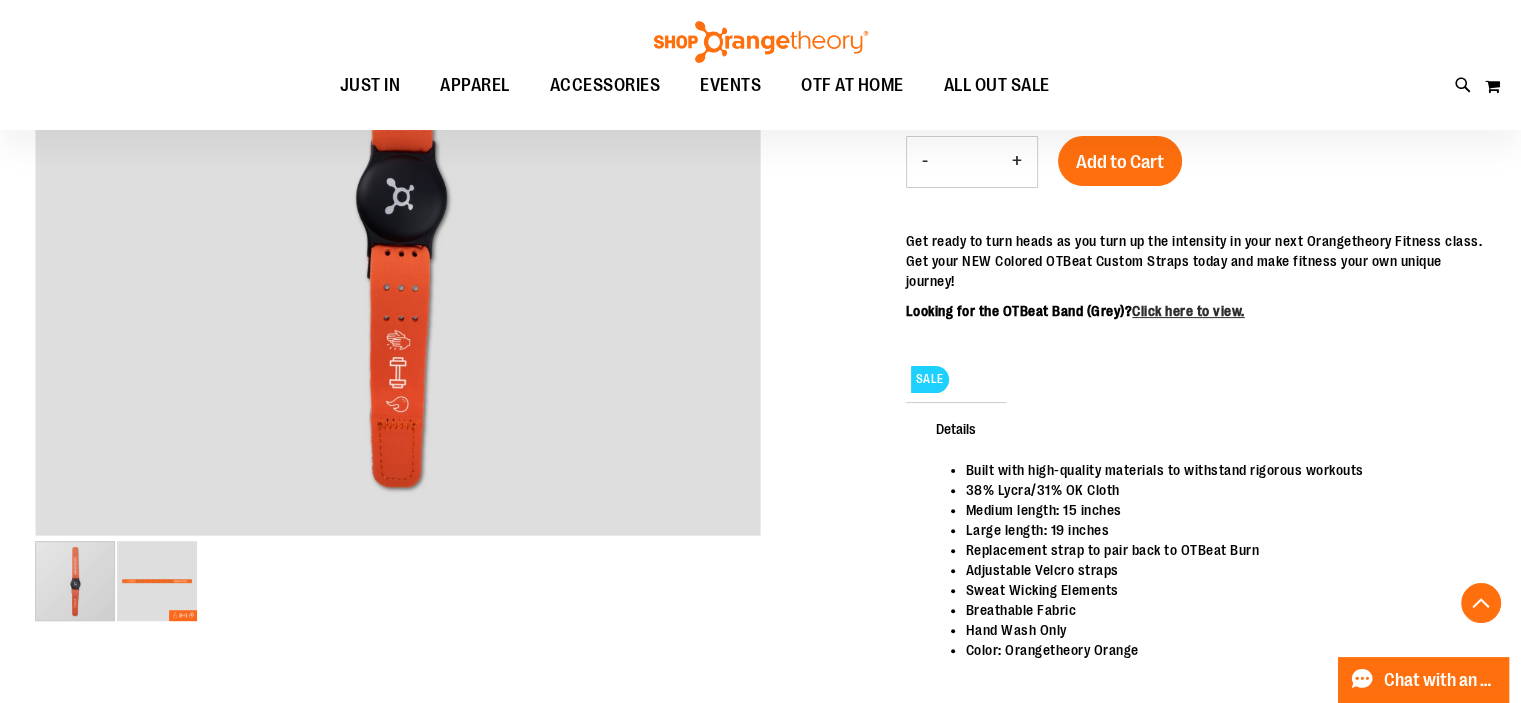 scroll, scrollTop: 499, scrollLeft: 0, axis: vertical 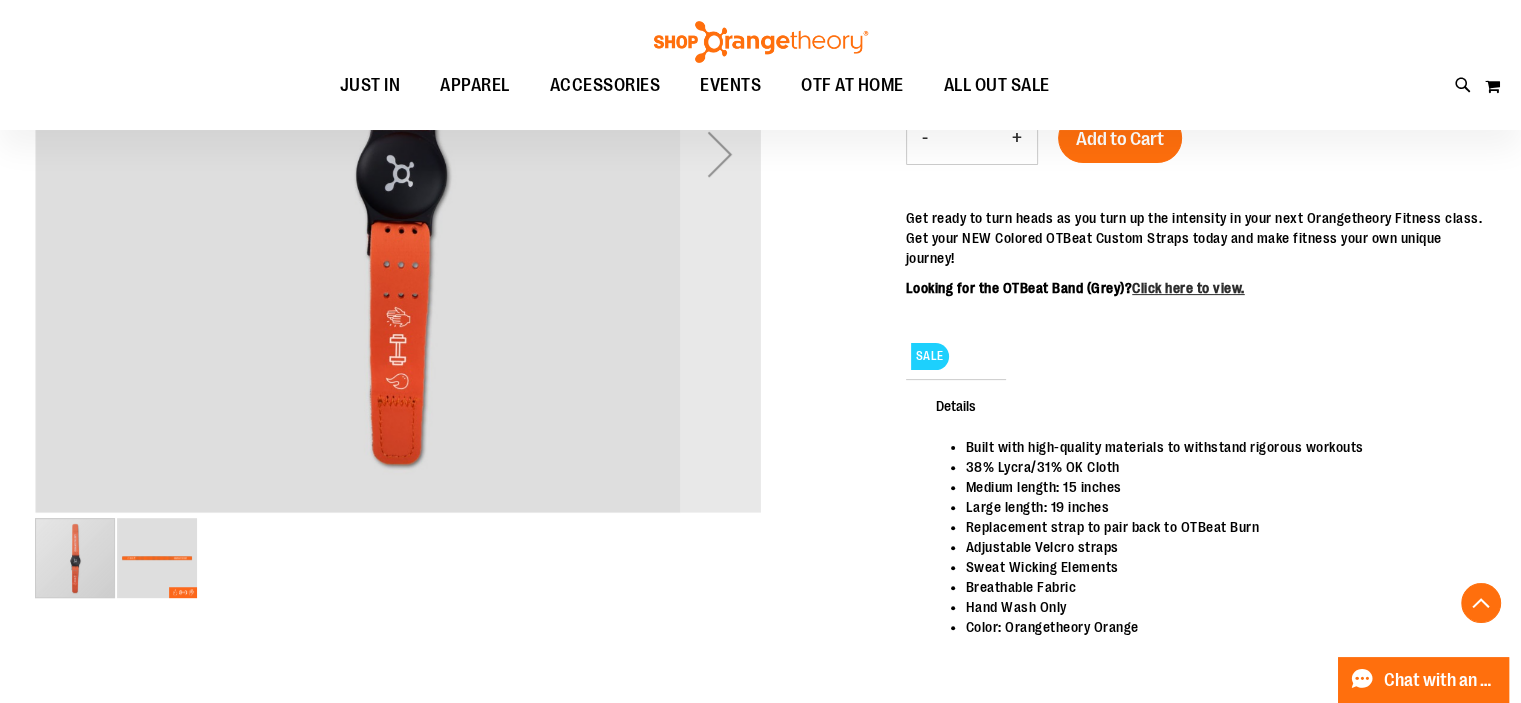 click at bounding box center (157, 558) 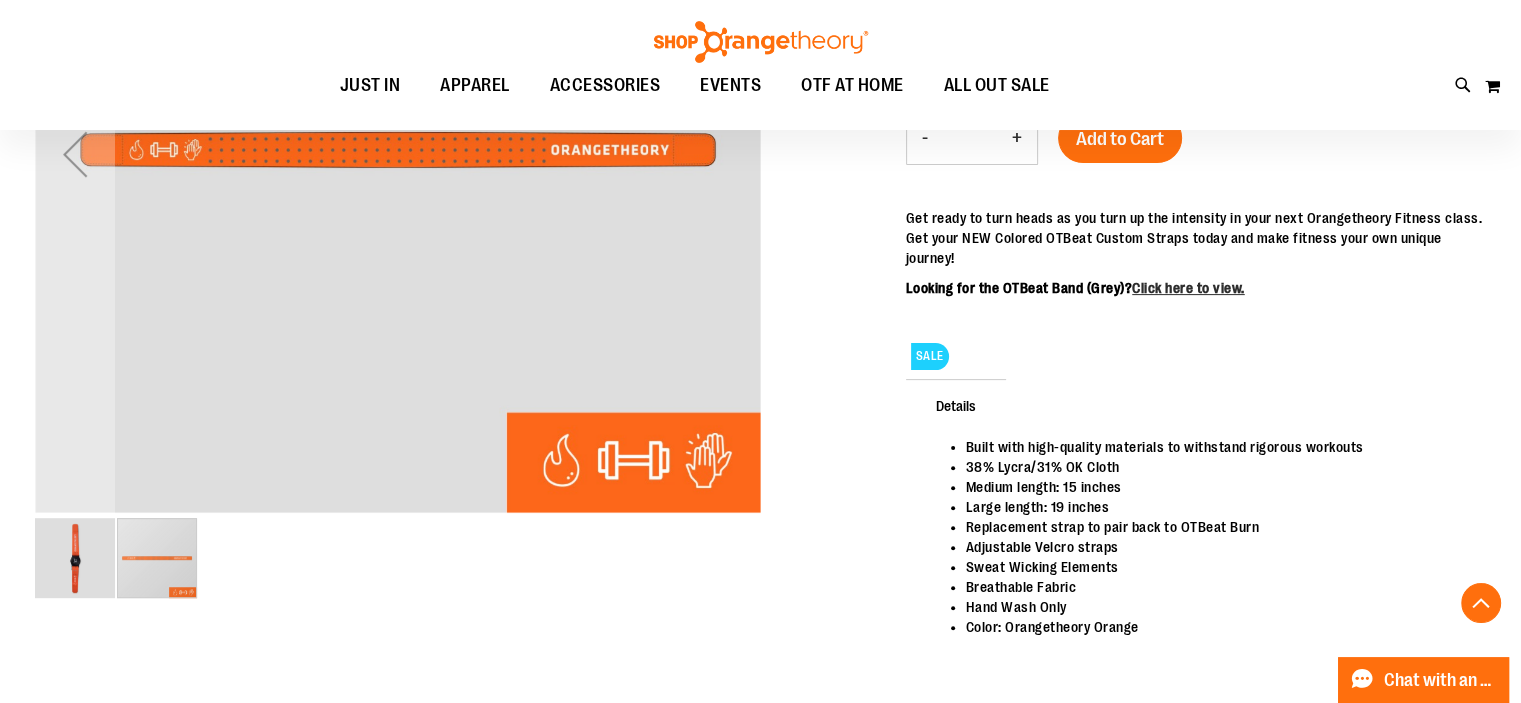 scroll, scrollTop: 399, scrollLeft: 0, axis: vertical 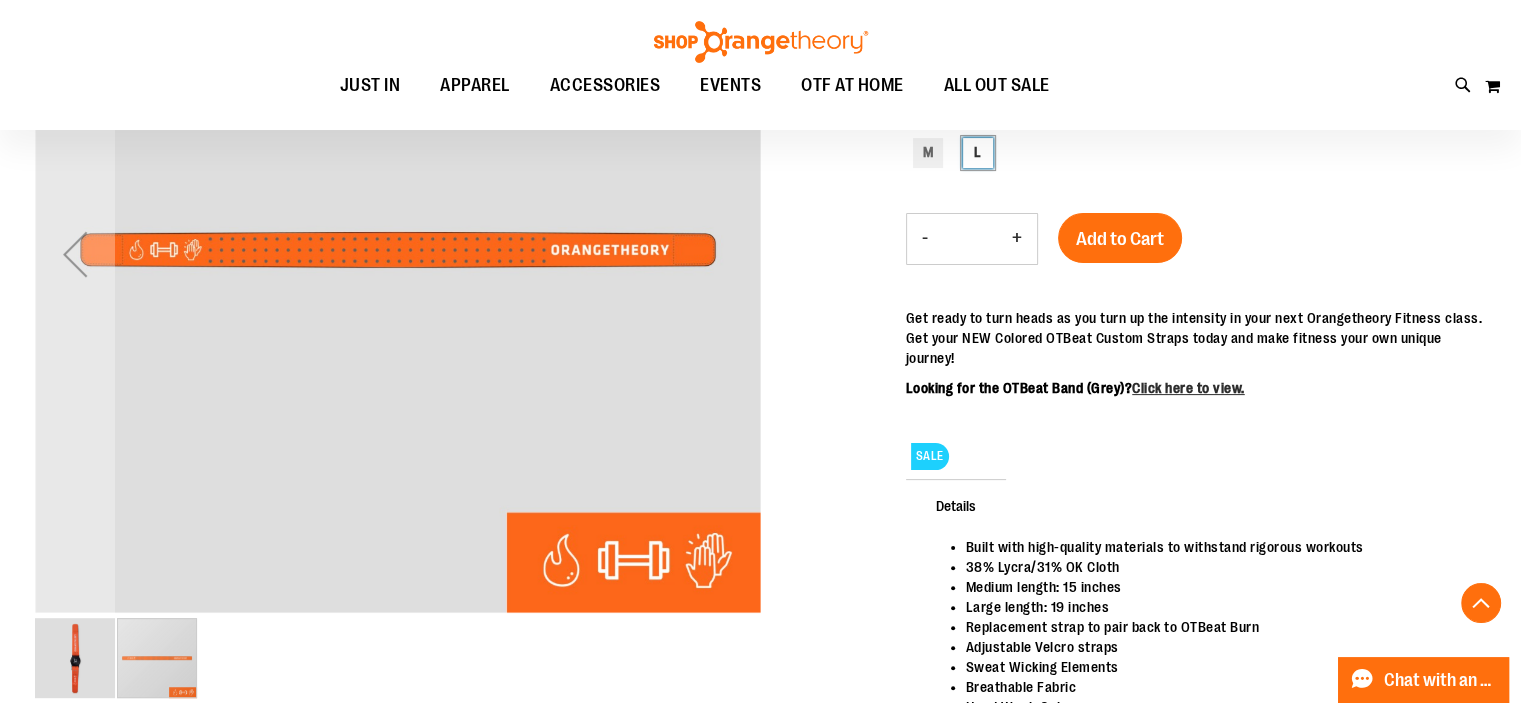 click at bounding box center [75, 658] 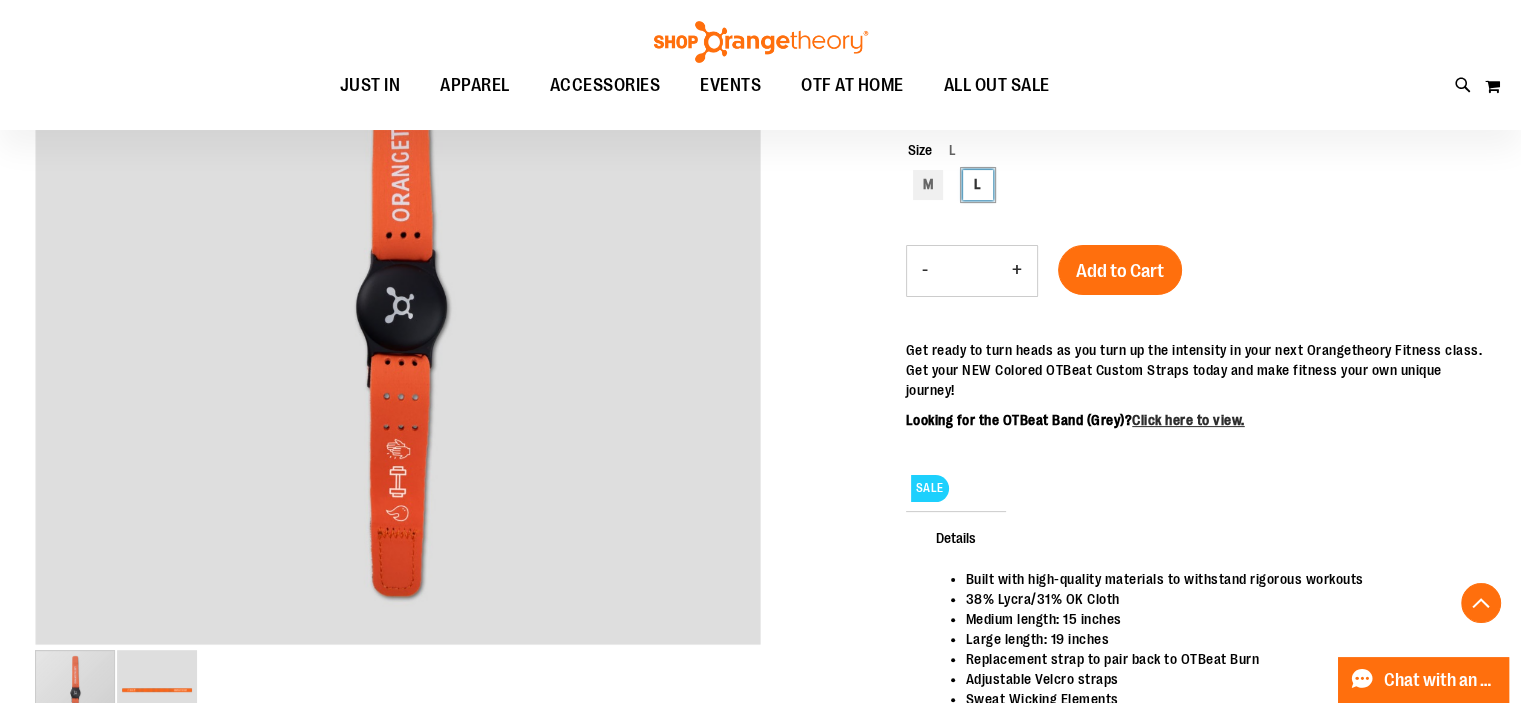 scroll, scrollTop: 399, scrollLeft: 0, axis: vertical 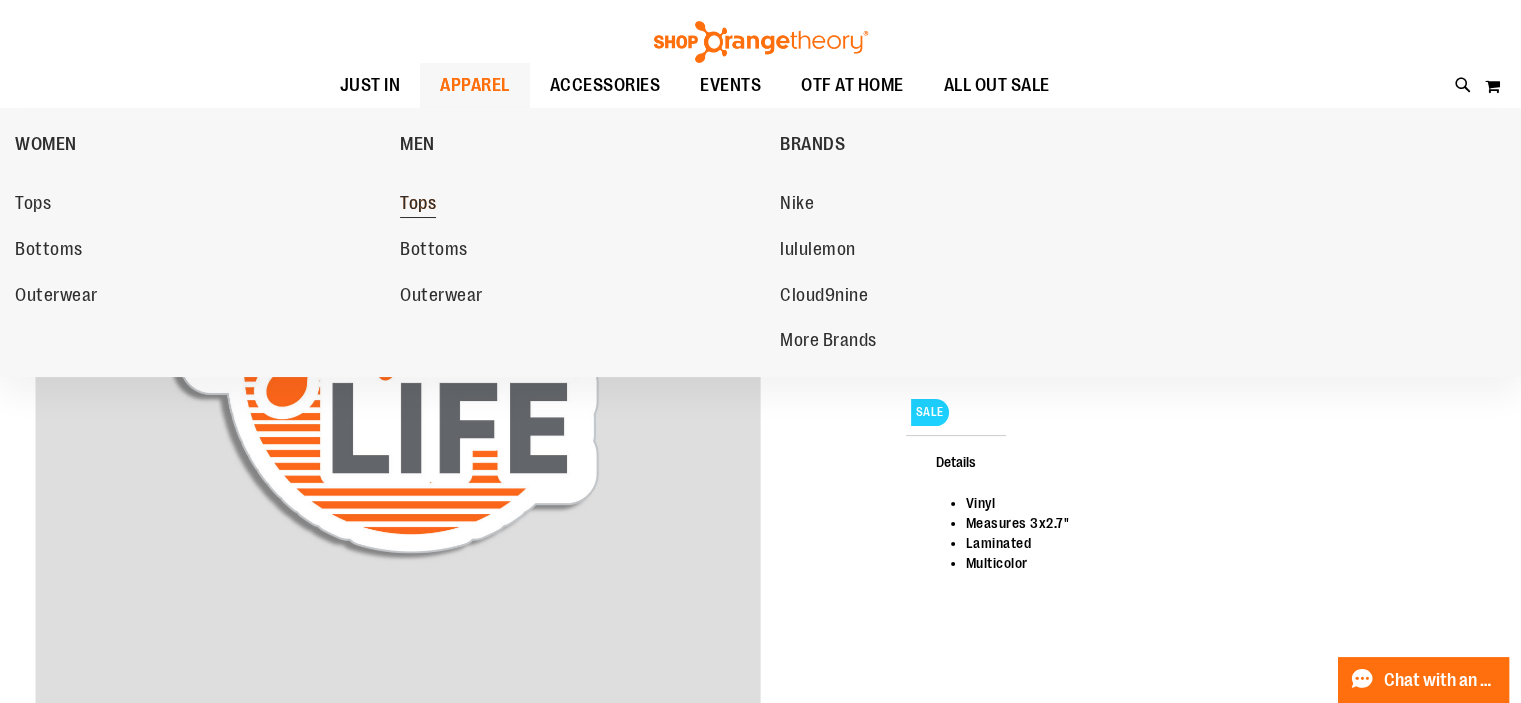 type on "**********" 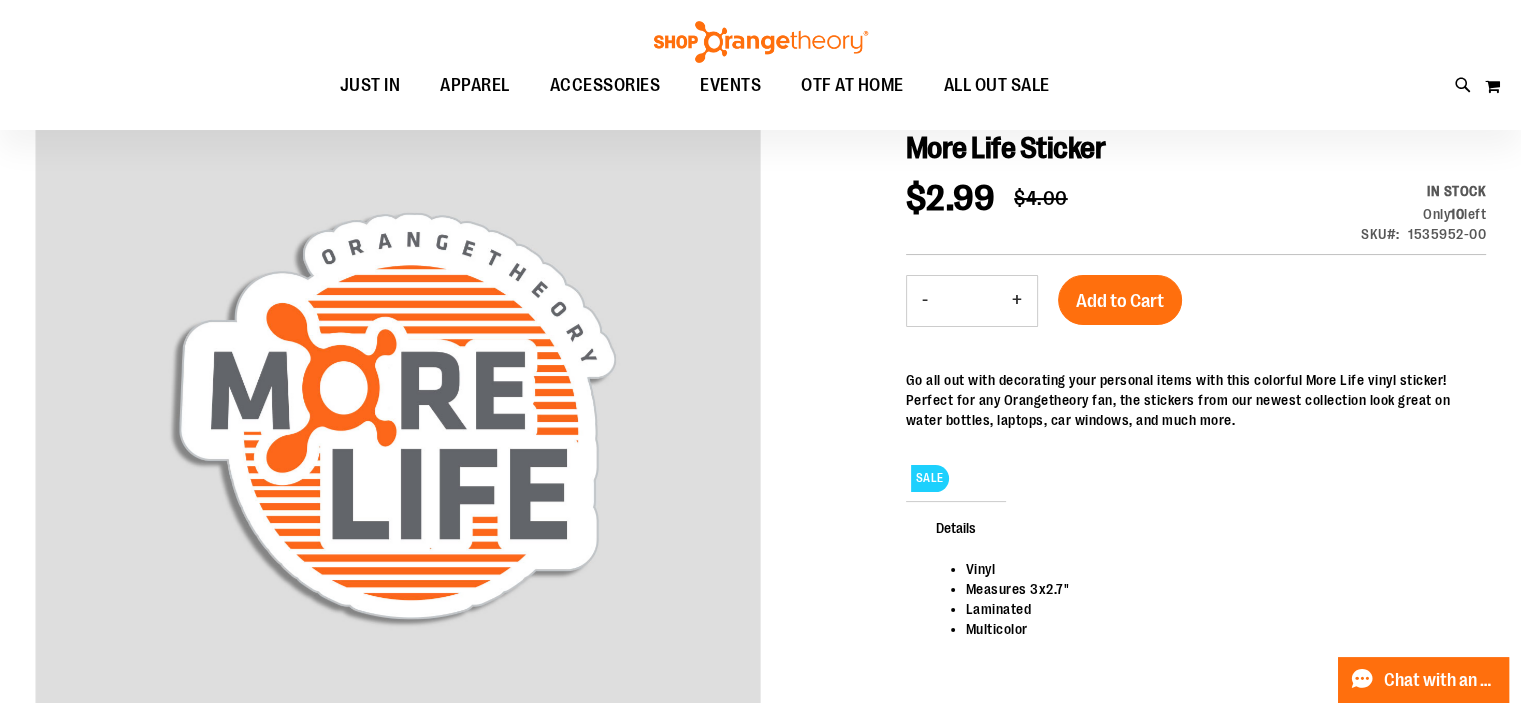 scroll, scrollTop: 199, scrollLeft: 0, axis: vertical 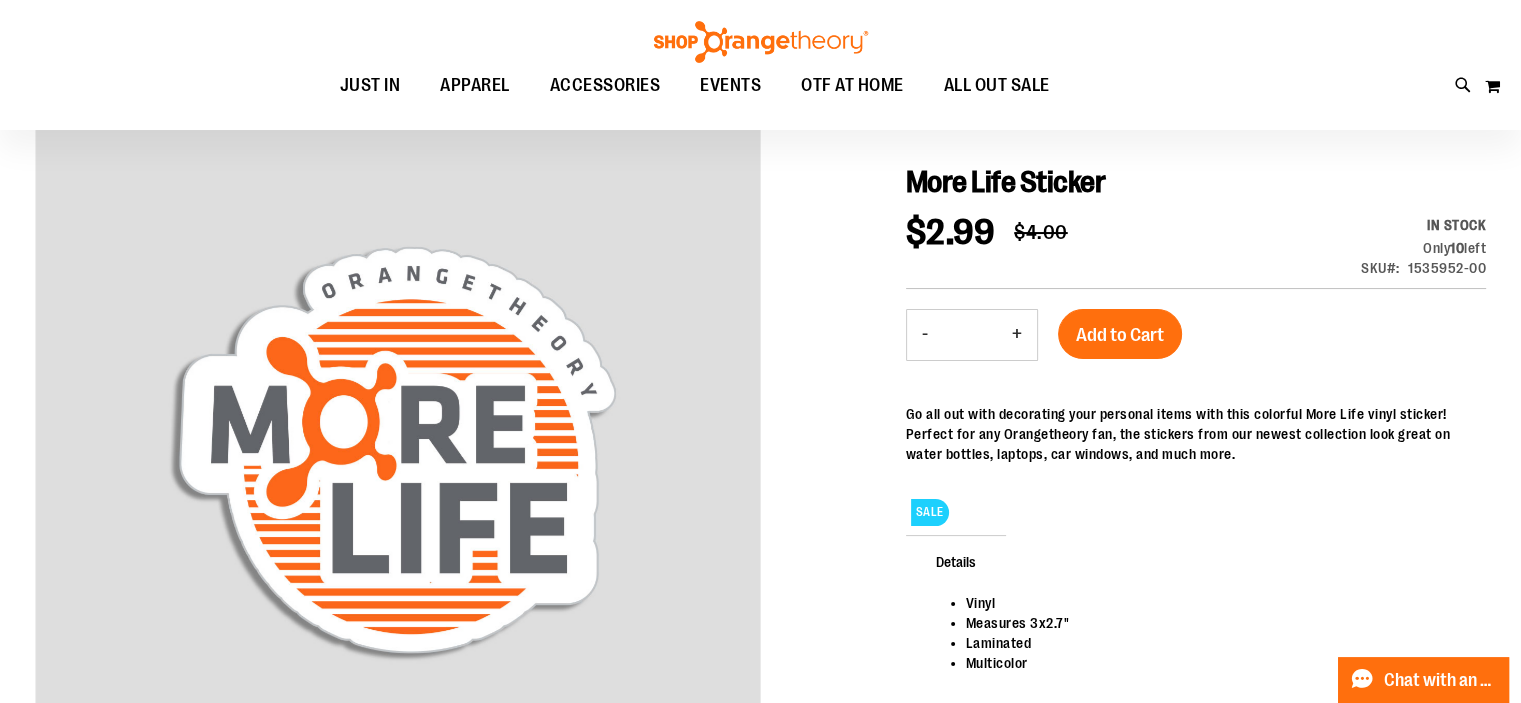 click on "-" at bounding box center [925, 335] 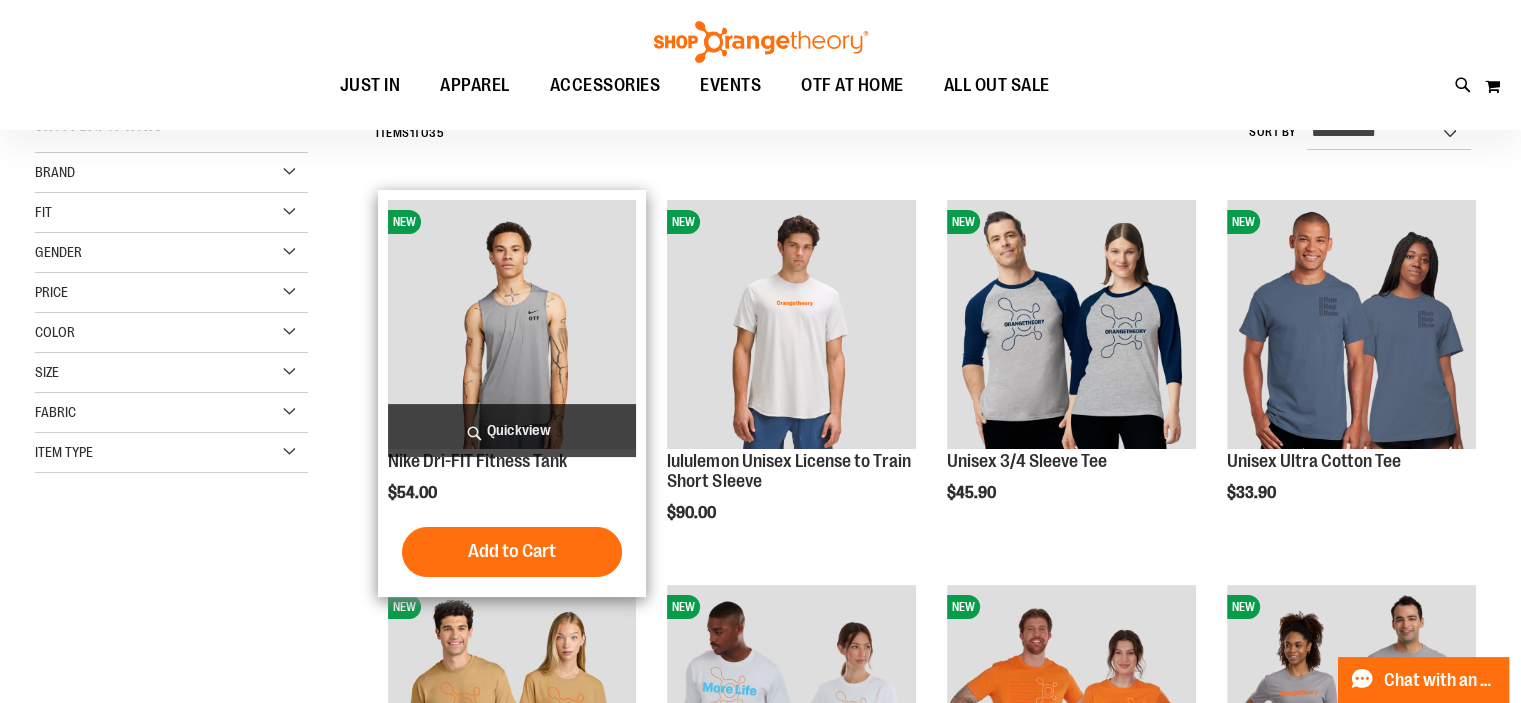 scroll, scrollTop: 199, scrollLeft: 0, axis: vertical 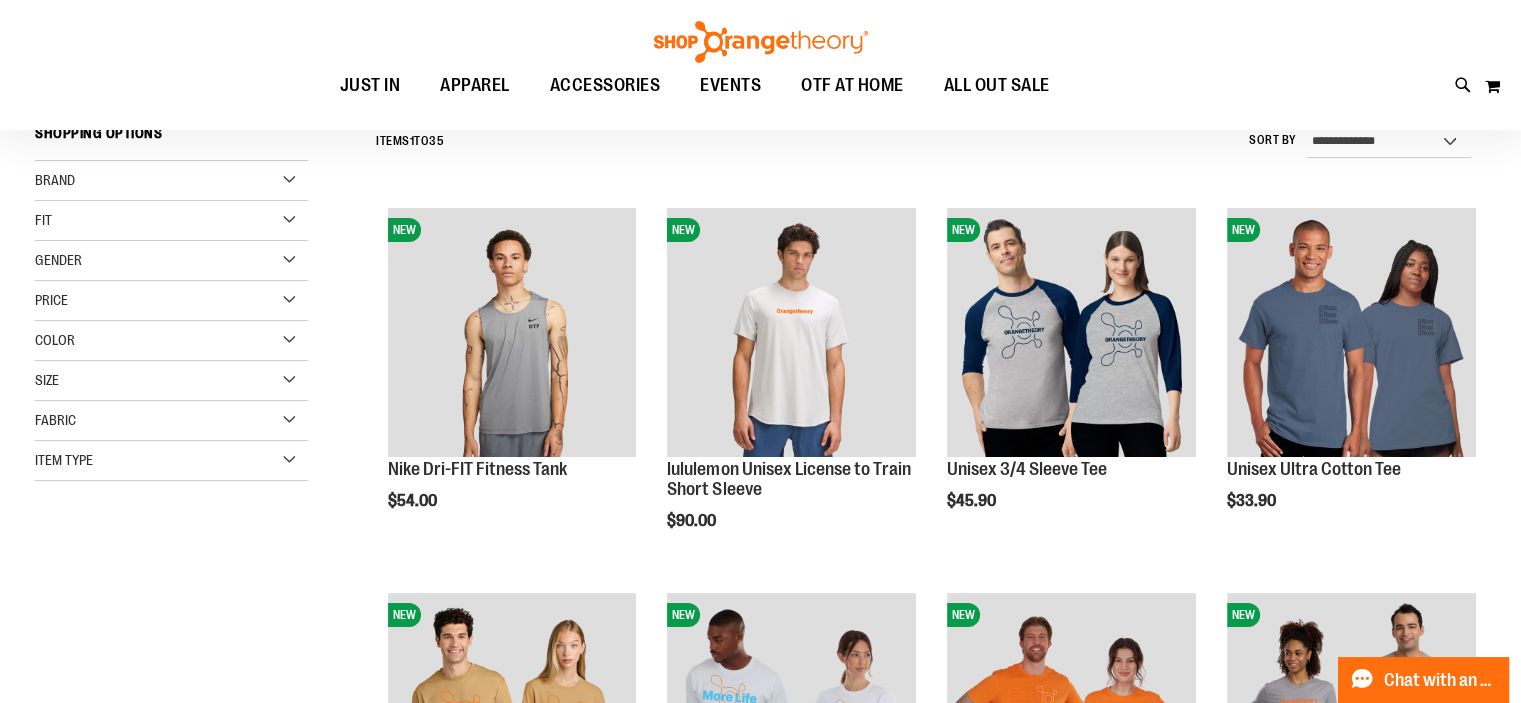 type on "**********" 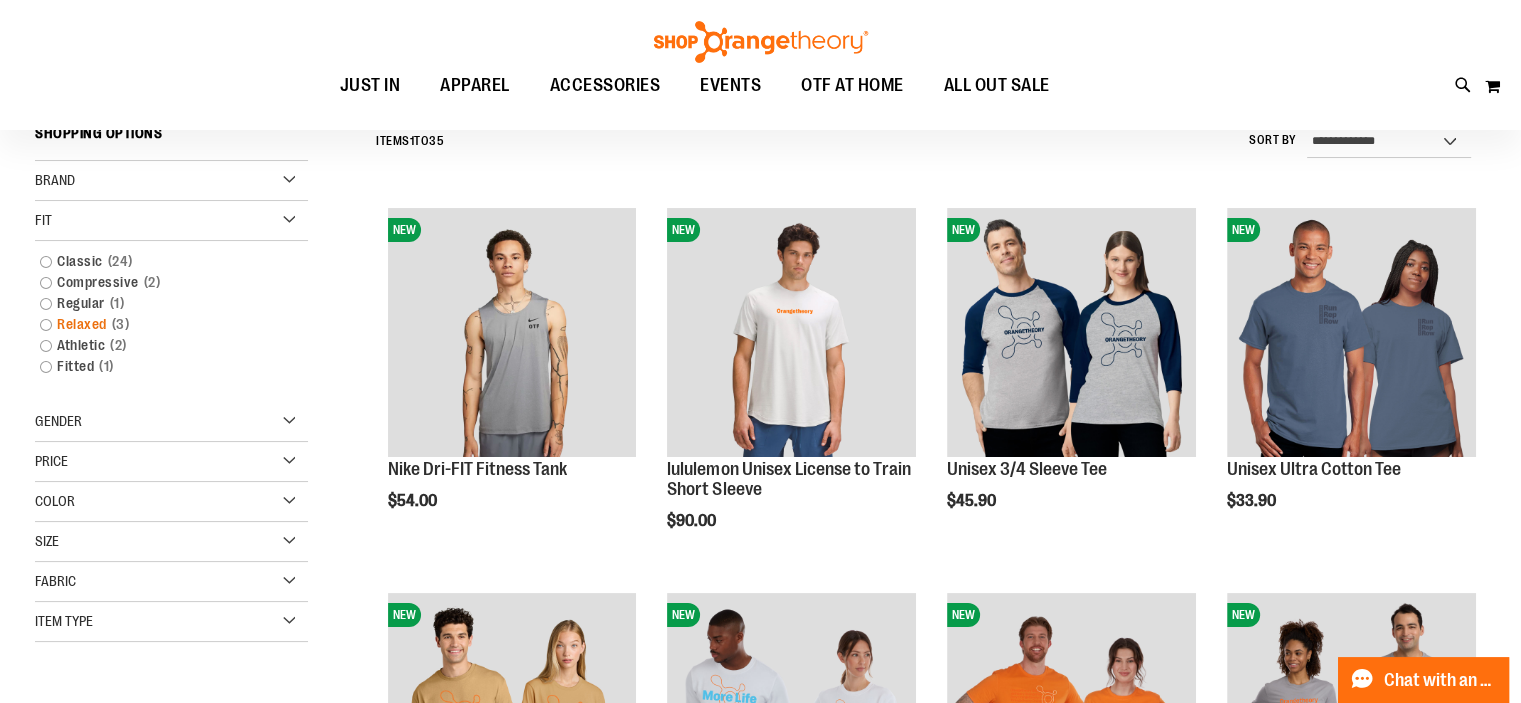 click on "Relaxed                                             3
items" at bounding box center [161, 324] 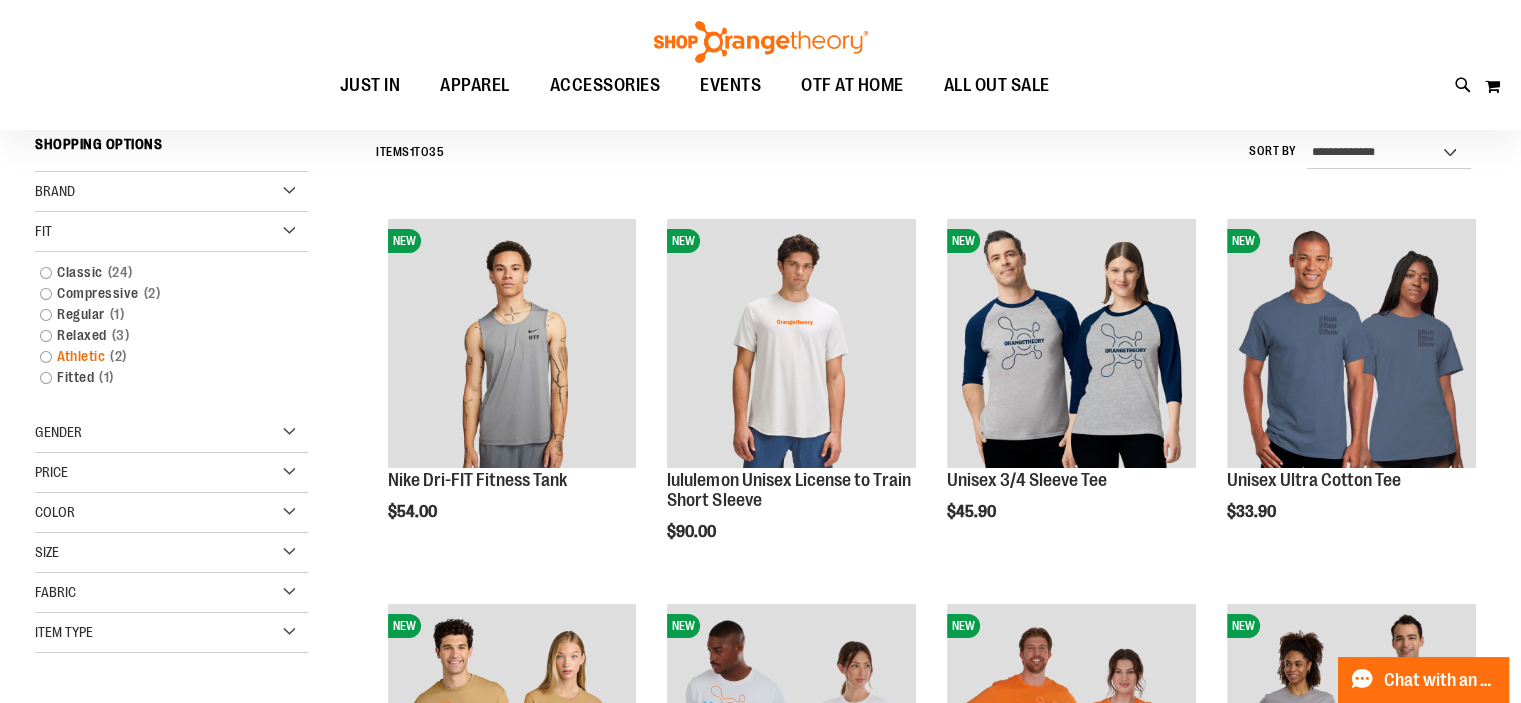 scroll, scrollTop: 186, scrollLeft: 0, axis: vertical 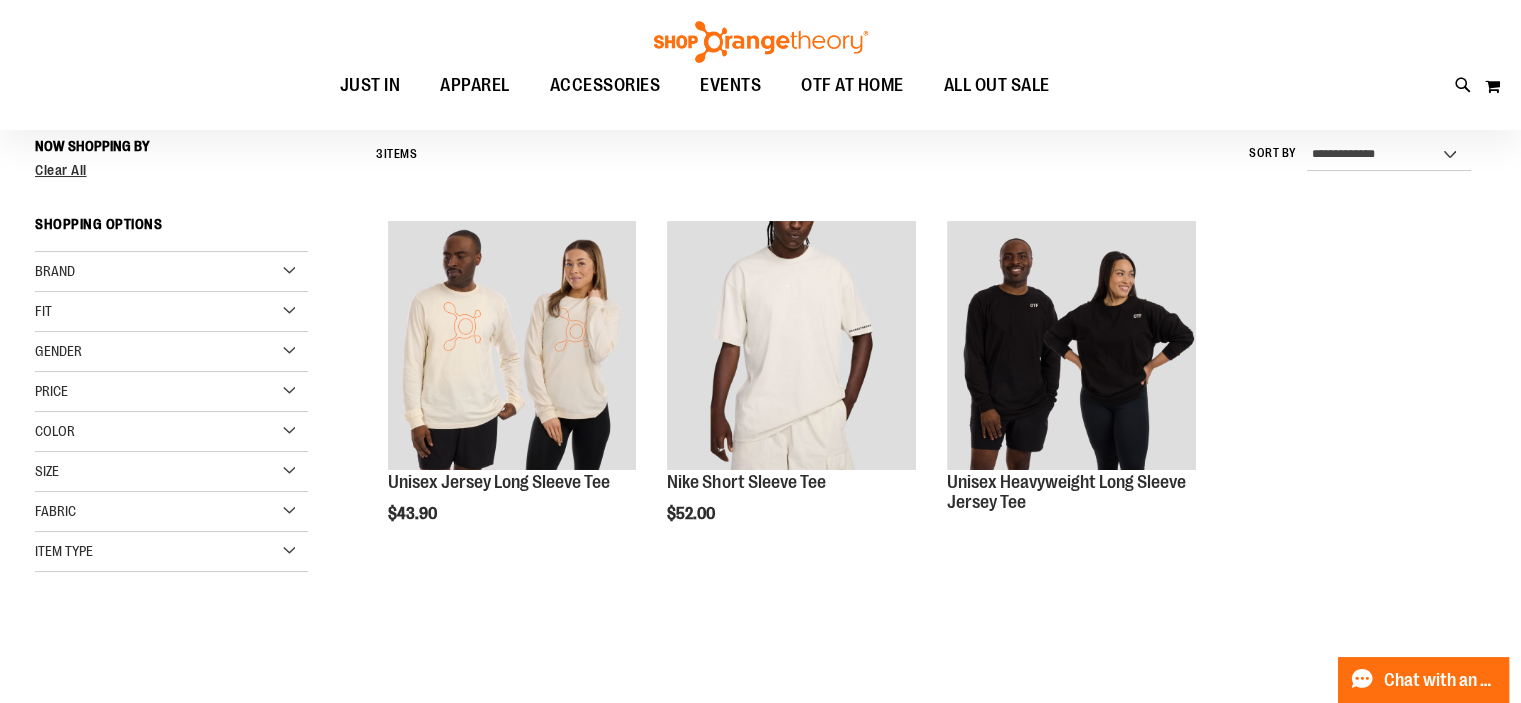 click on "Fit" at bounding box center (171, 312) 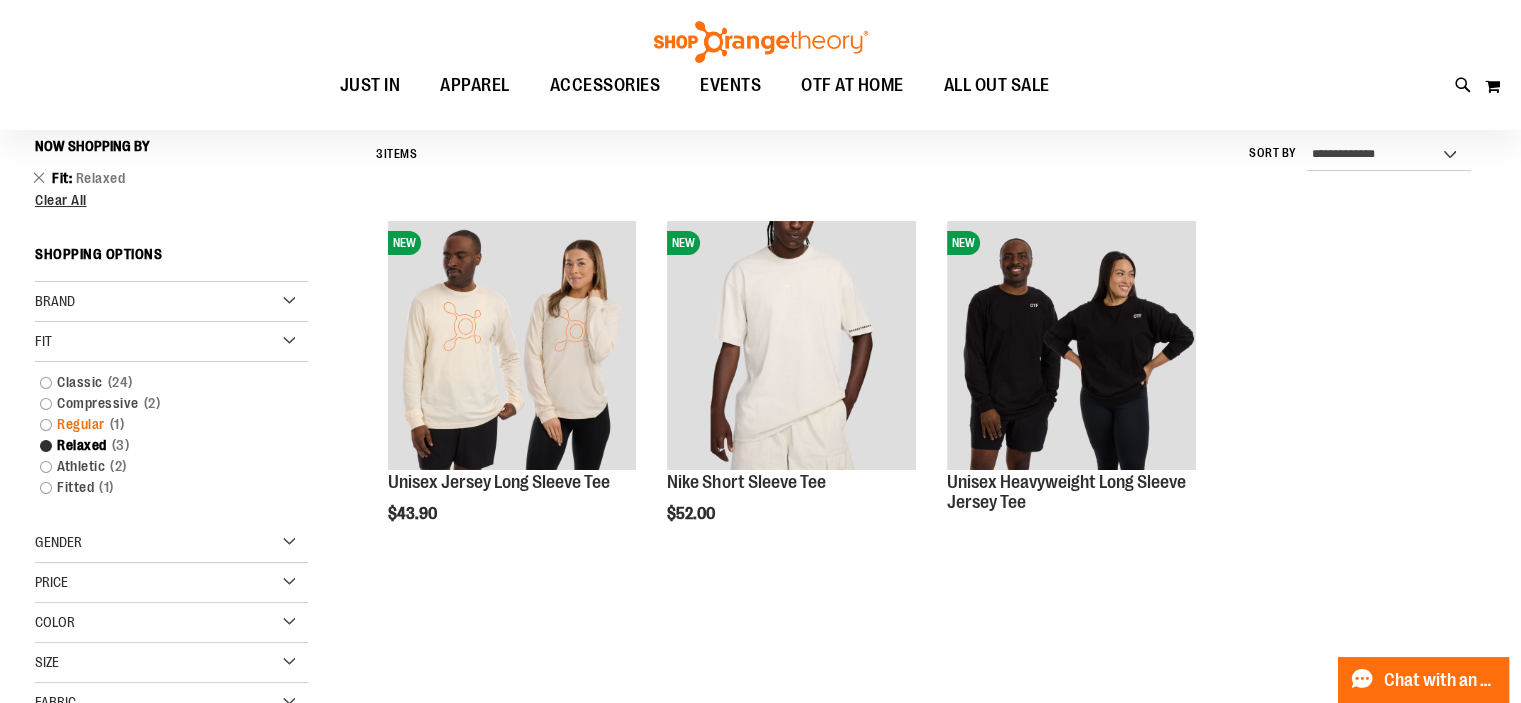 click on "Regular                                             1
item" at bounding box center (161, 424) 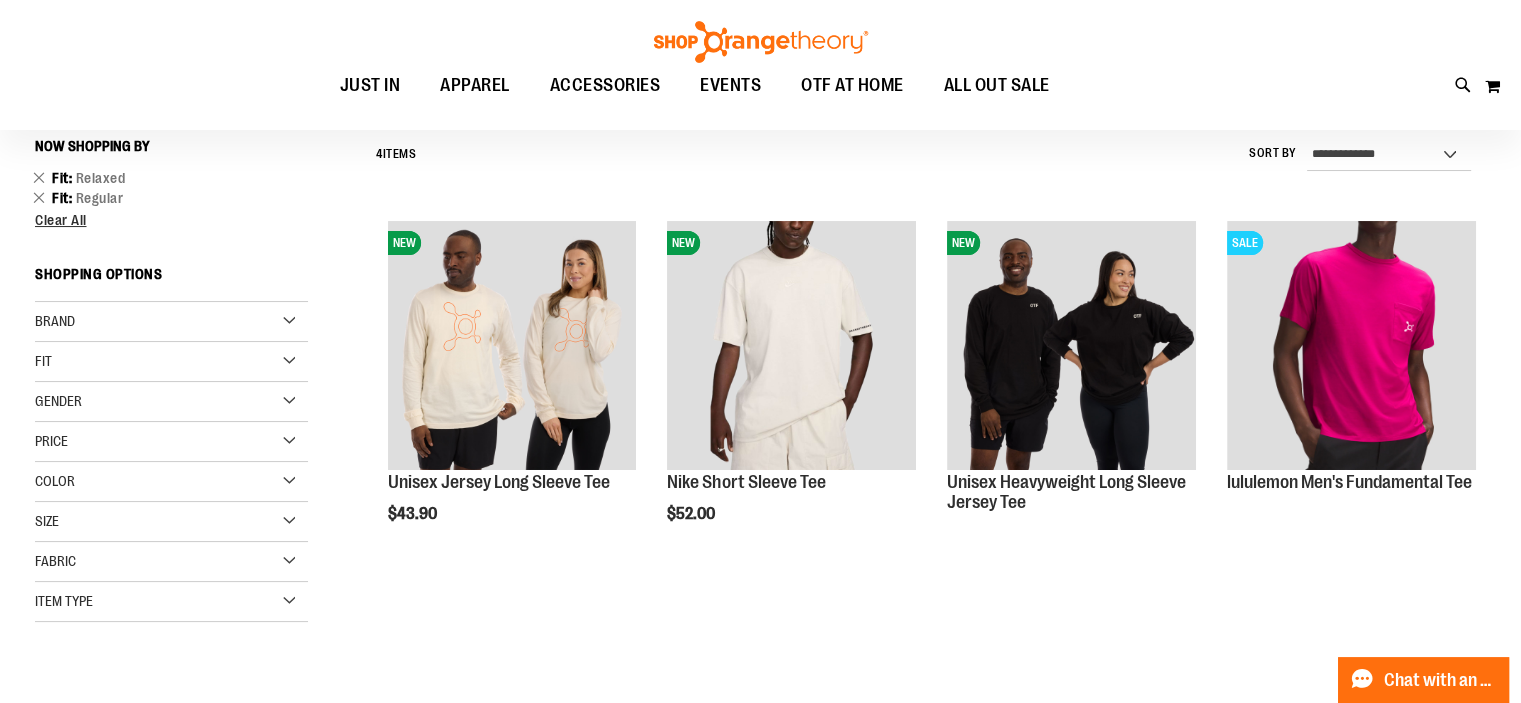 click on "Fit" at bounding box center (171, 362) 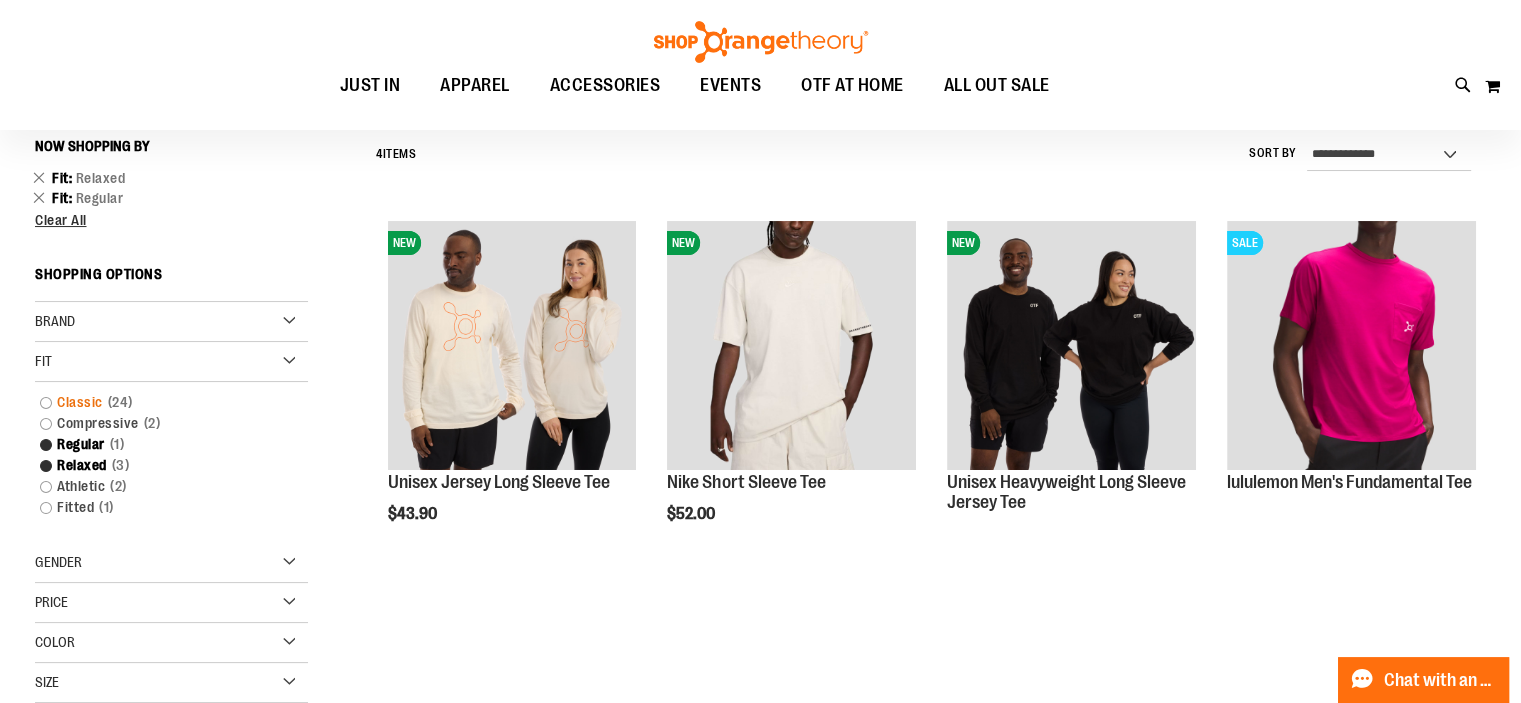 click on "Classic                                             24
items" at bounding box center (161, 402) 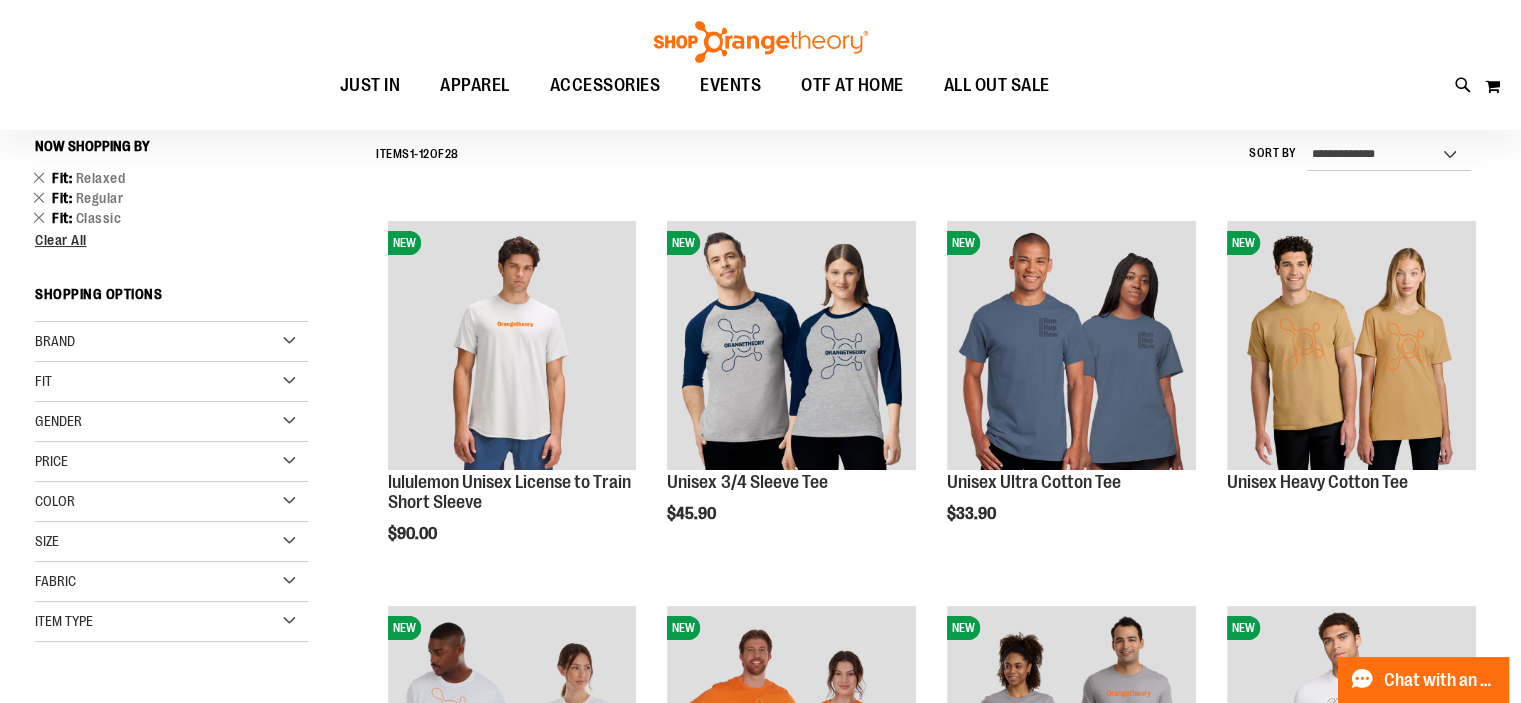 click on "Size" at bounding box center (171, 542) 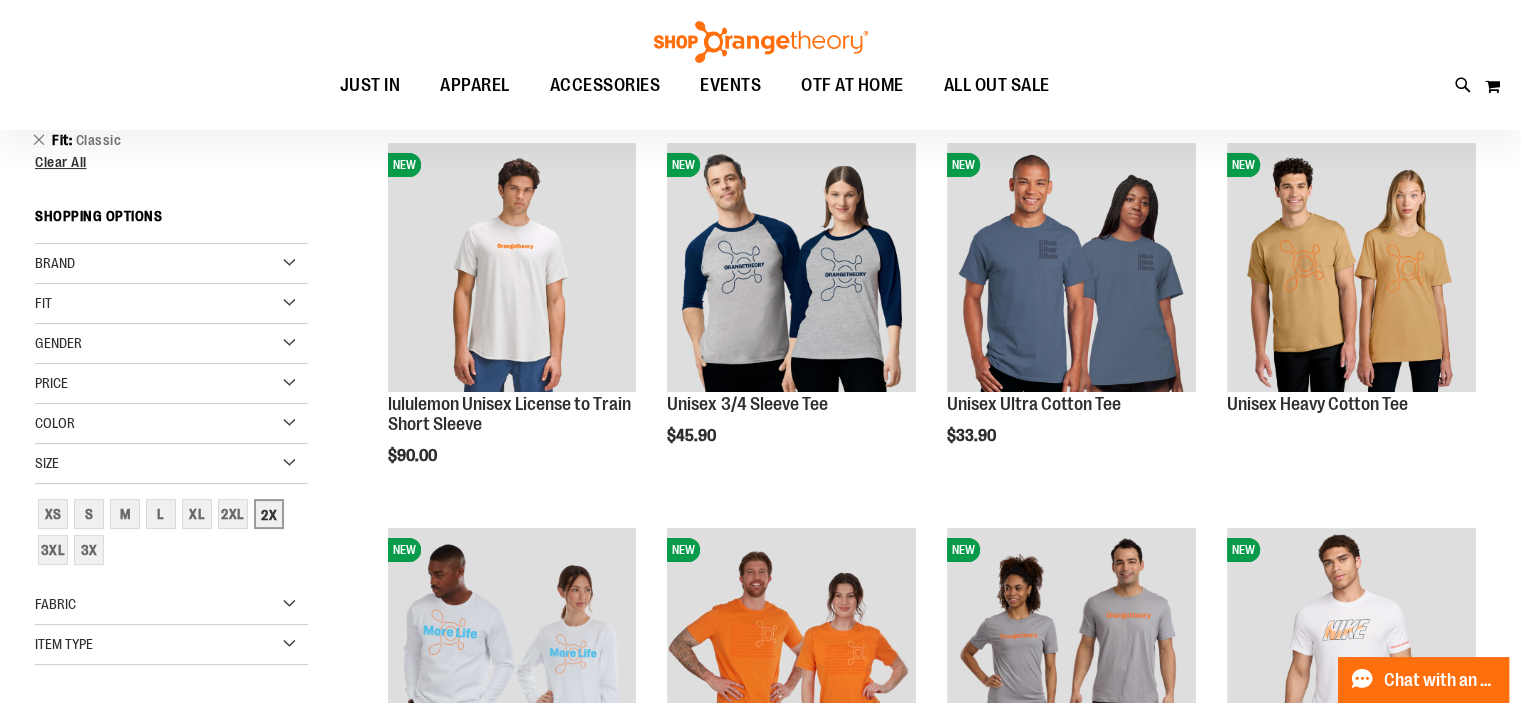 scroll, scrollTop: 286, scrollLeft: 0, axis: vertical 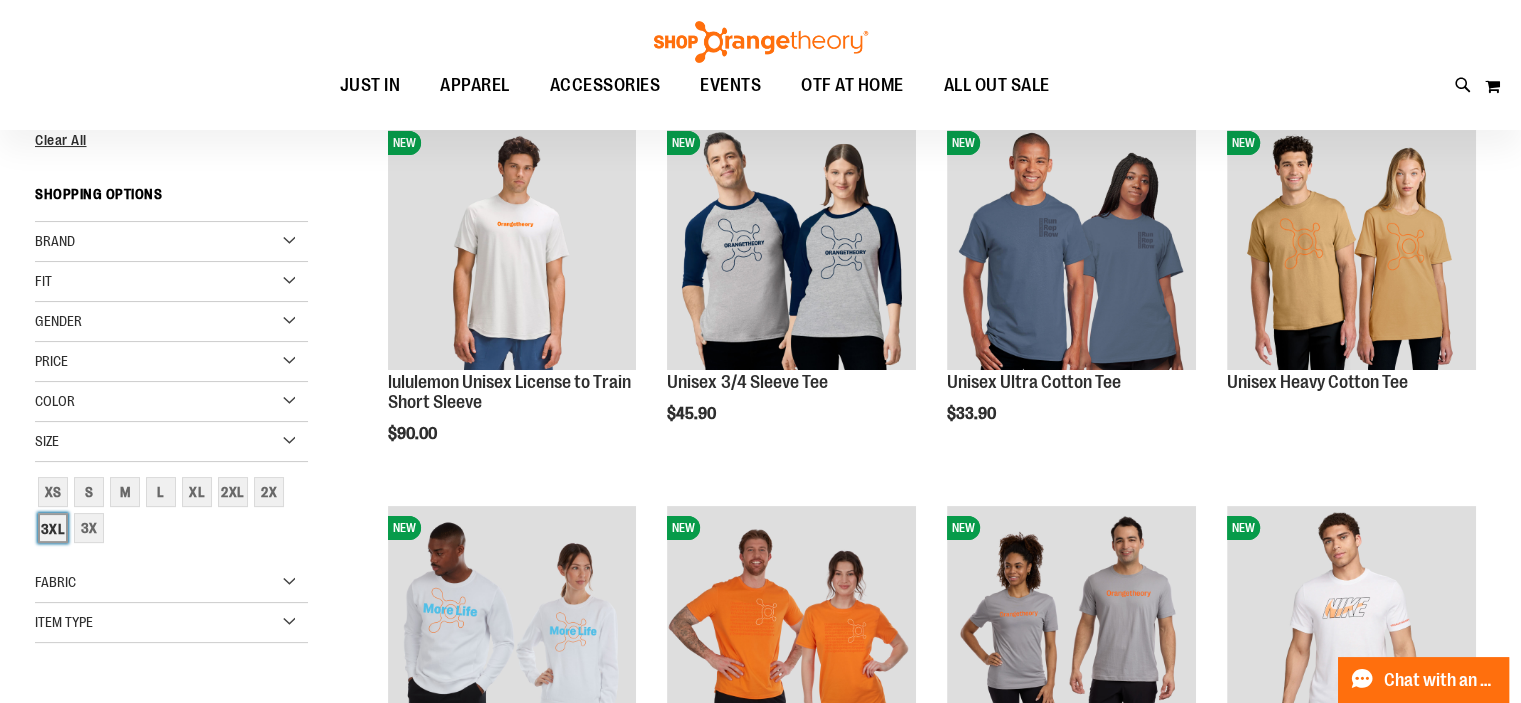 click on "3XL" at bounding box center [53, 528] 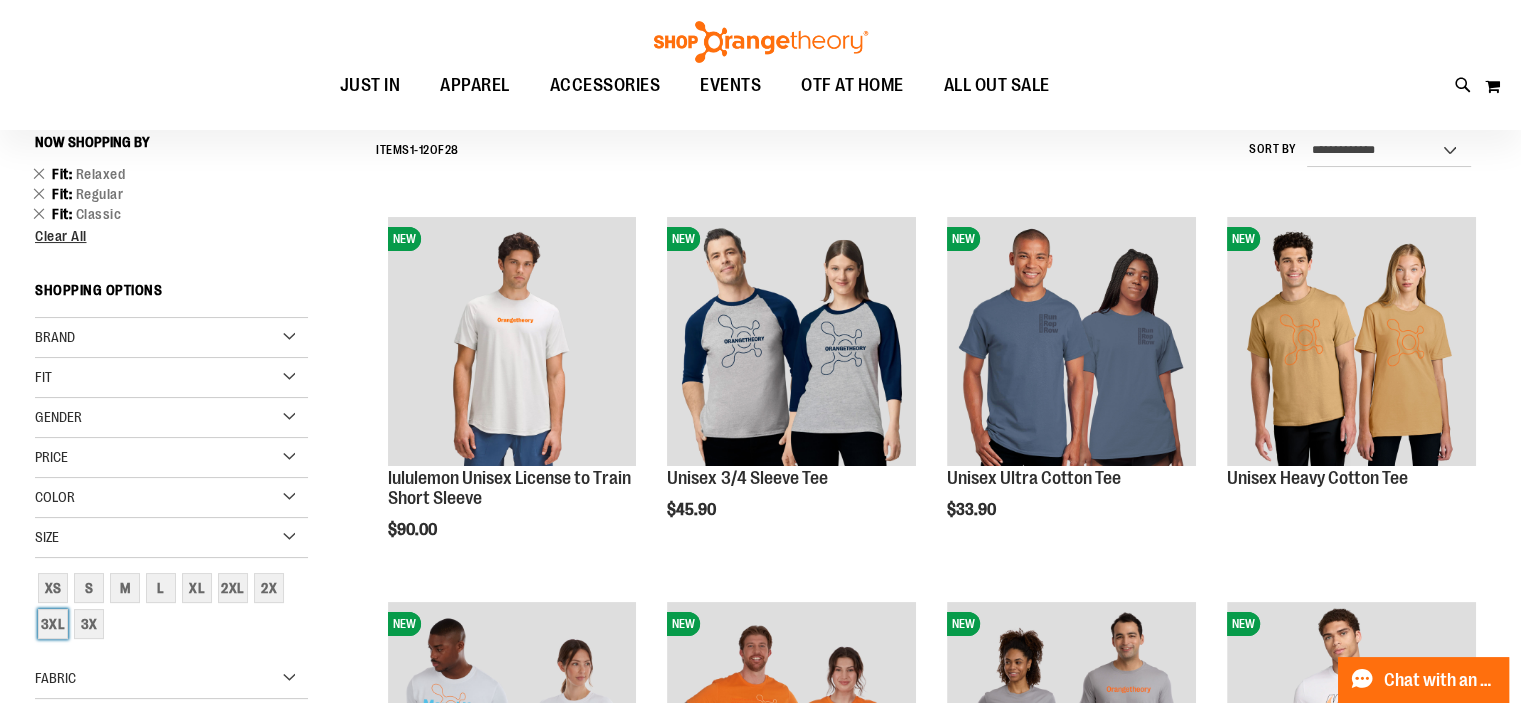 scroll, scrollTop: 186, scrollLeft: 0, axis: vertical 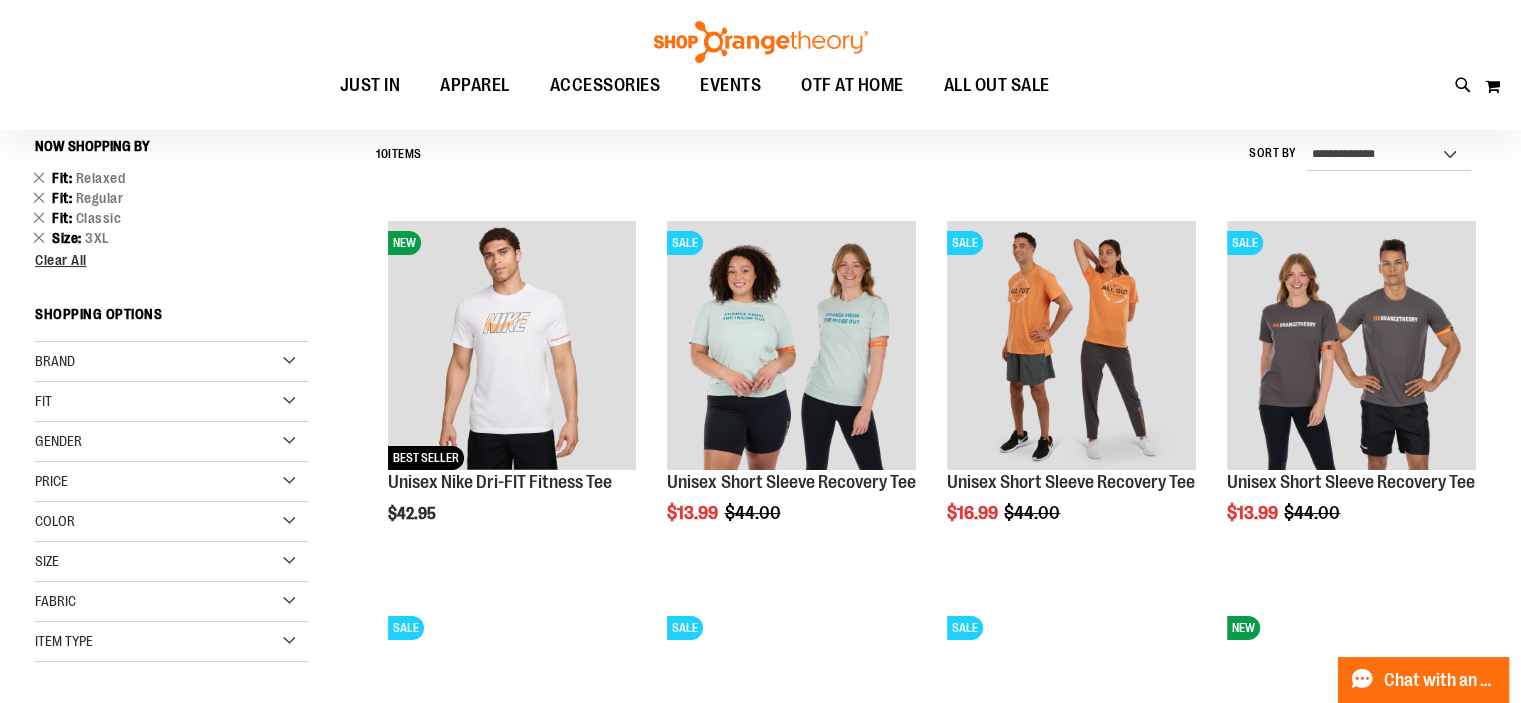 click on "Fit" at bounding box center (171, 402) 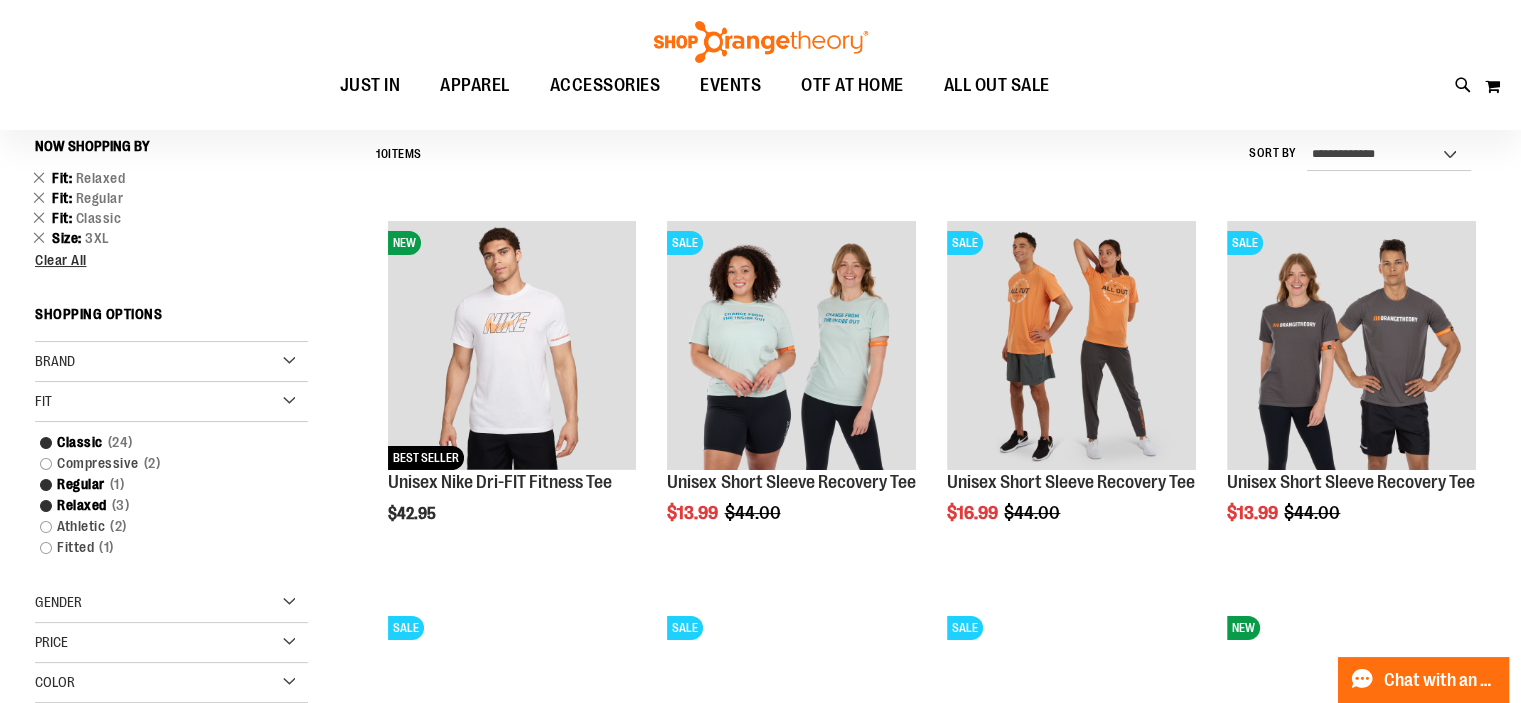 click on "Fit" at bounding box center (171, 402) 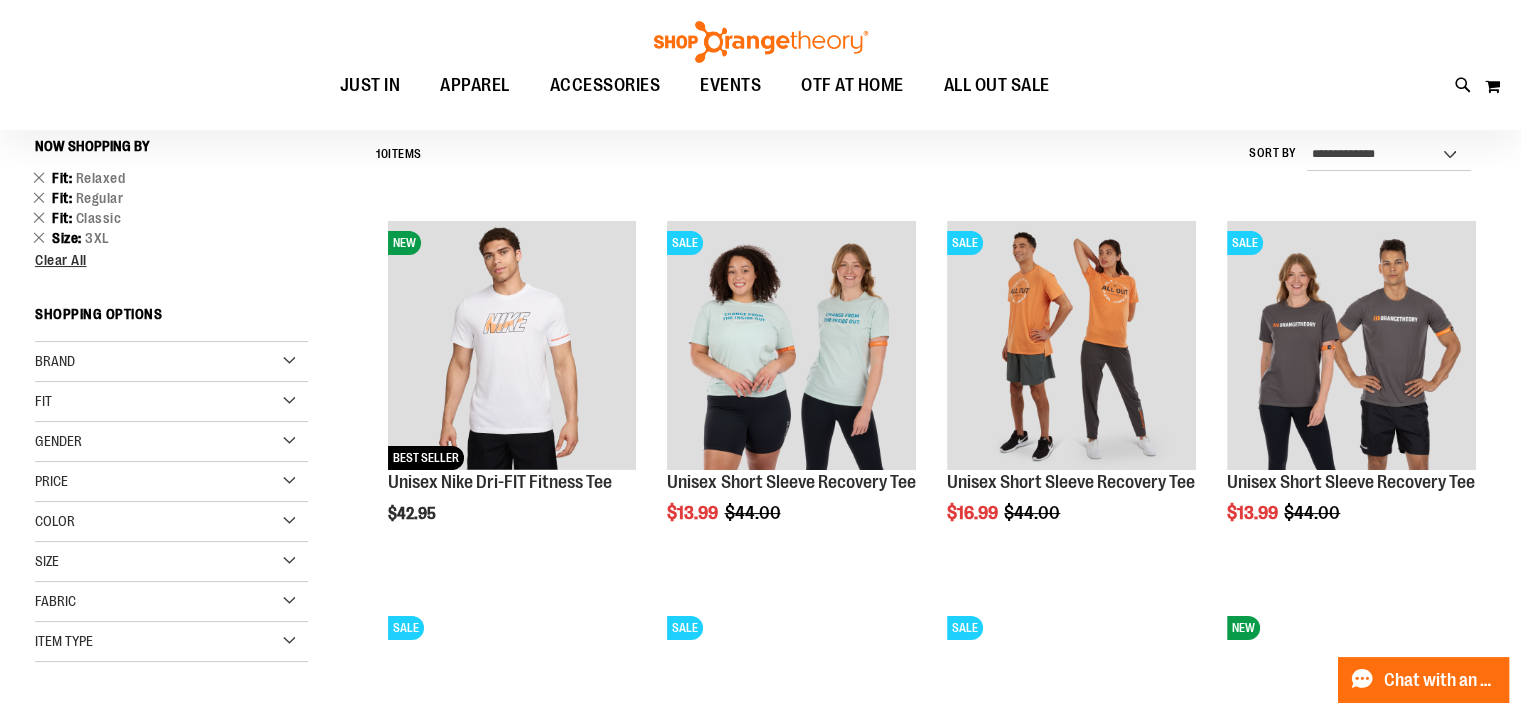 click on "Gender" at bounding box center [171, 442] 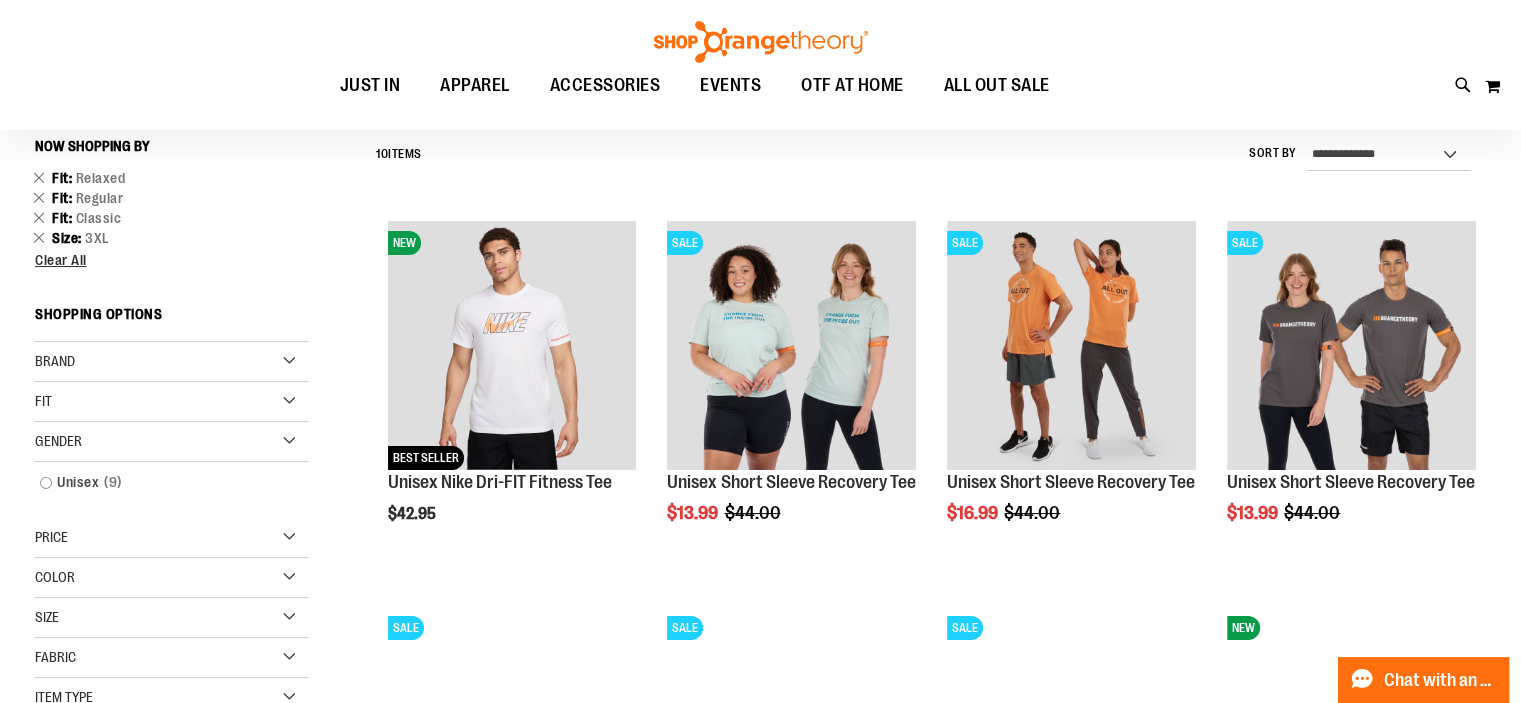 click on "Gender" at bounding box center (171, 442) 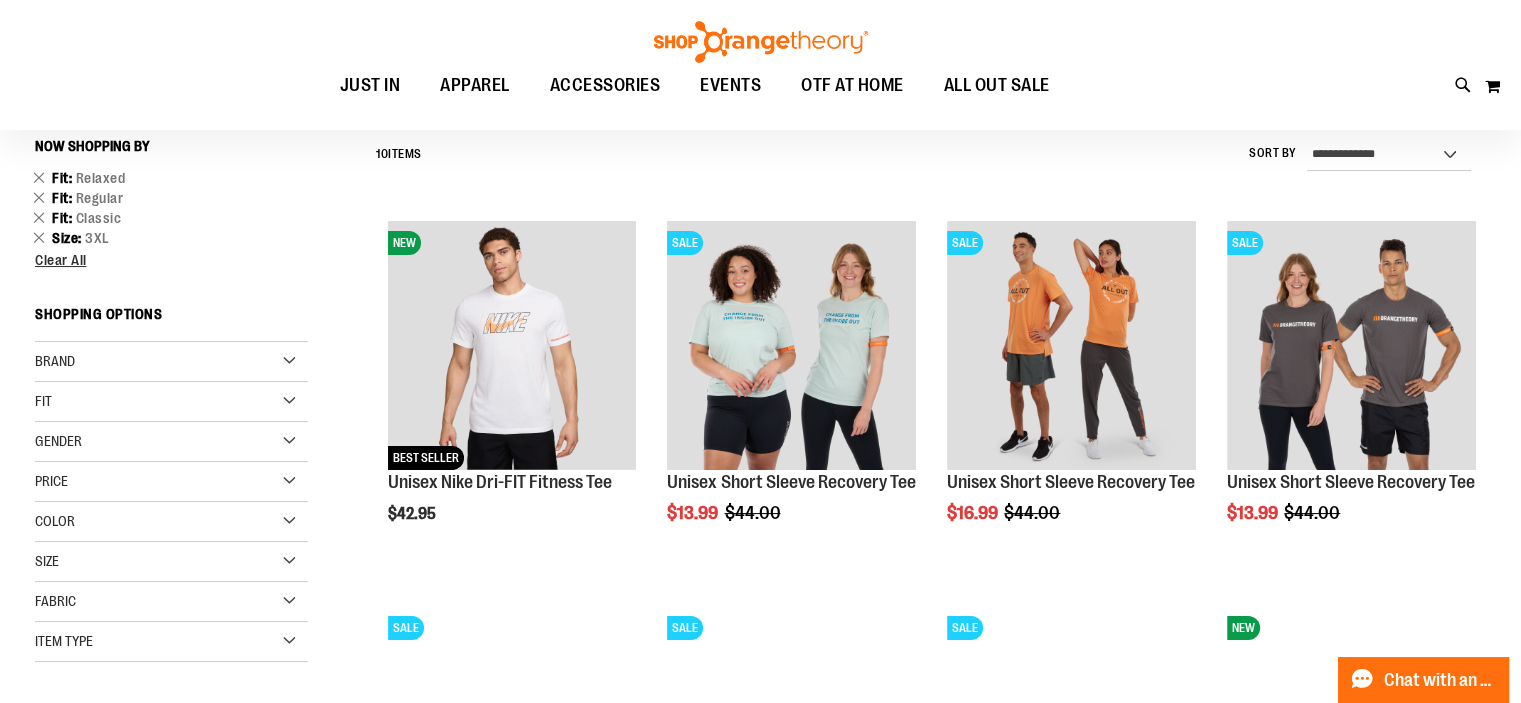 click on "Price" at bounding box center (171, 482) 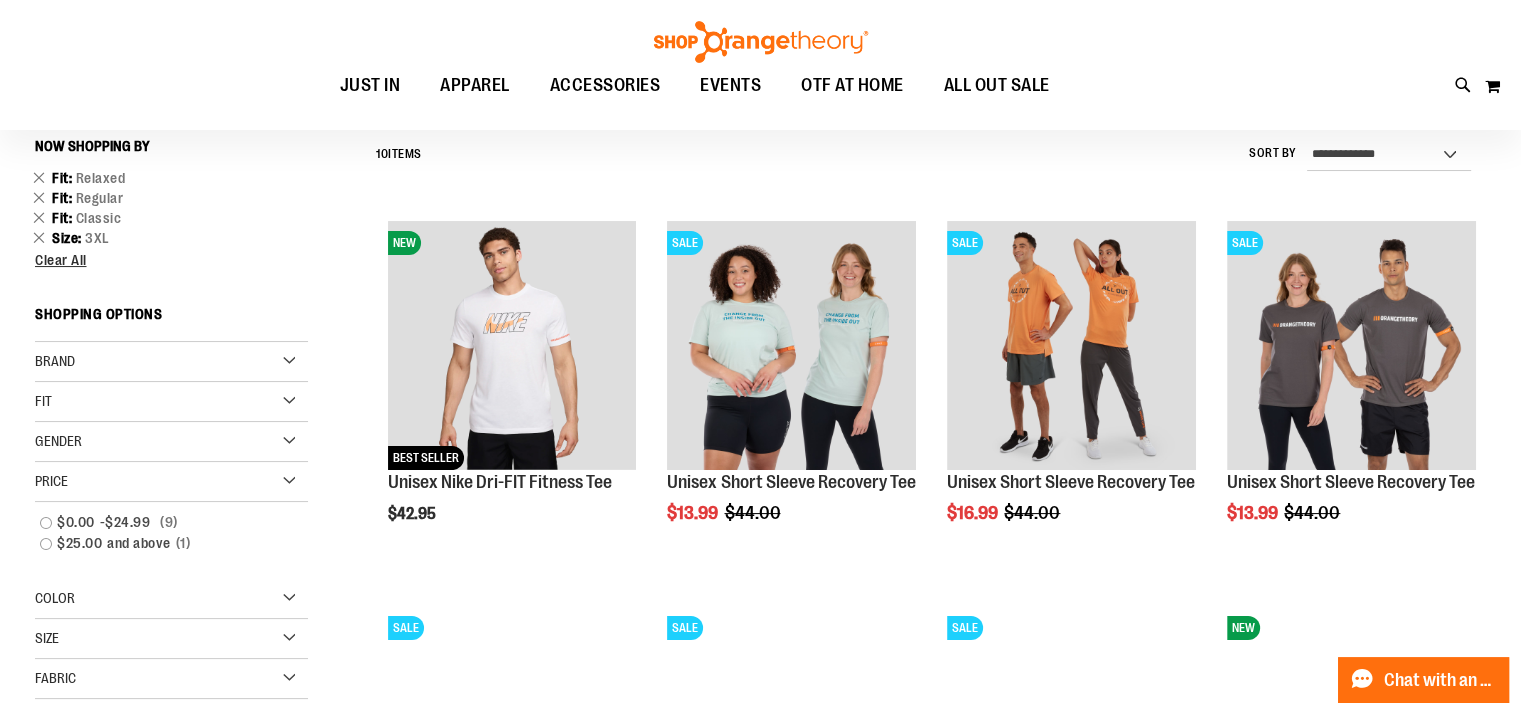 click on "Price" at bounding box center [171, 482] 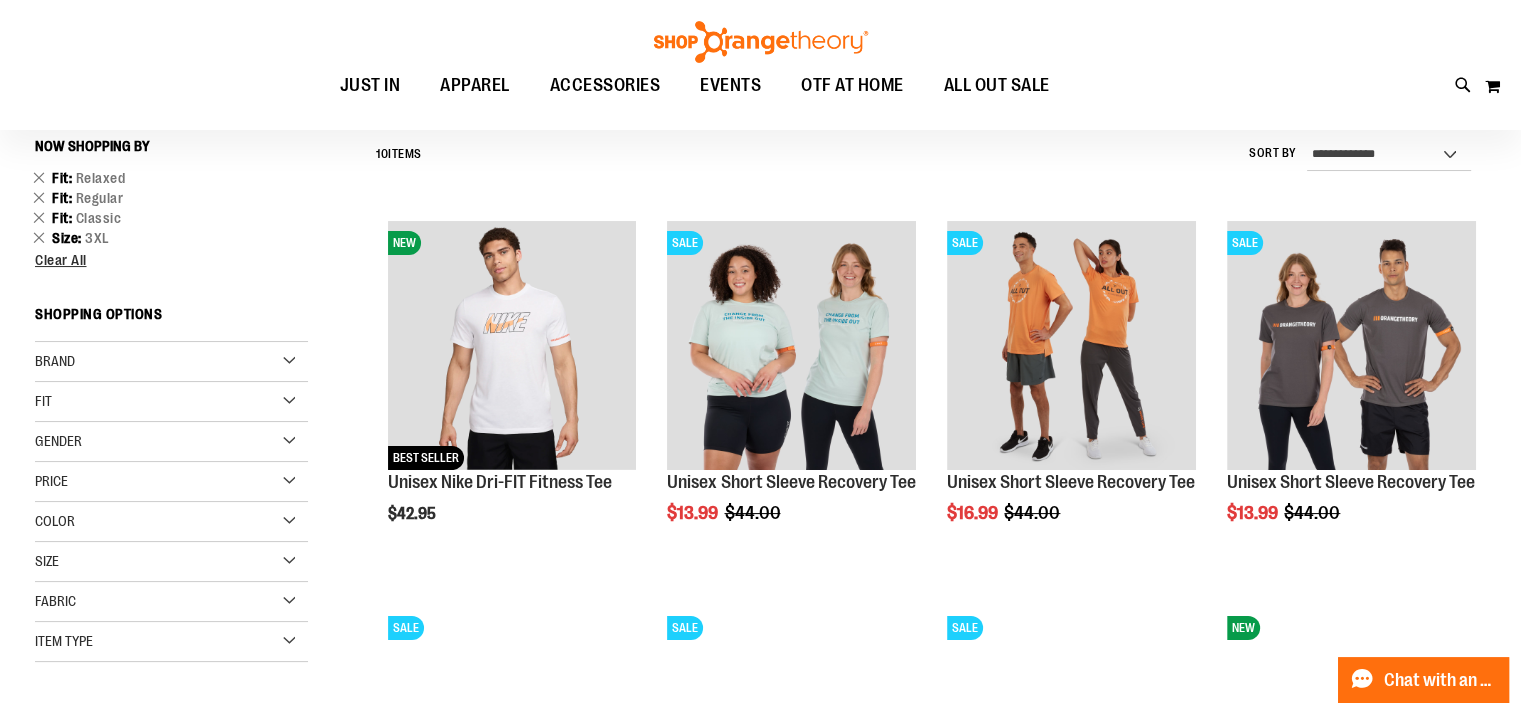 click on "Size" at bounding box center (171, 562) 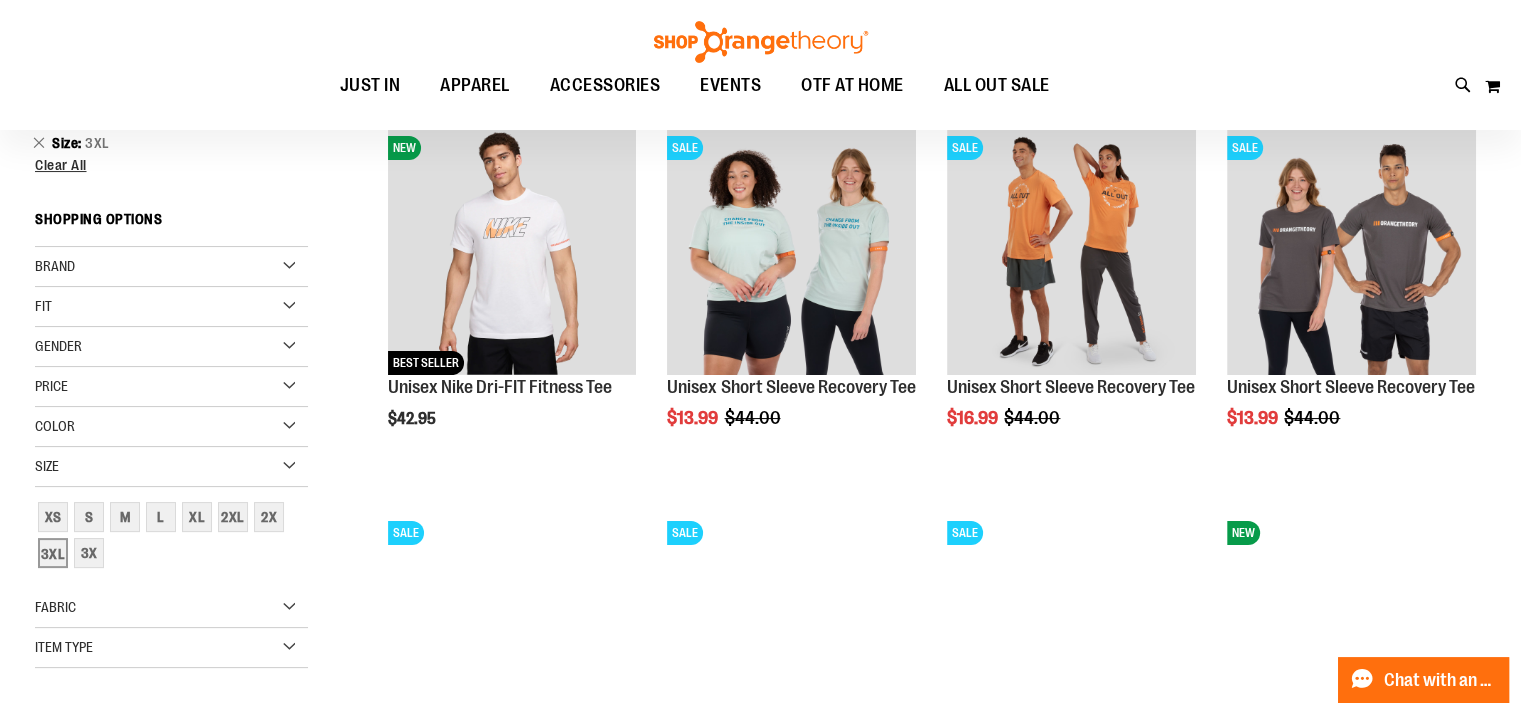 scroll, scrollTop: 286, scrollLeft: 0, axis: vertical 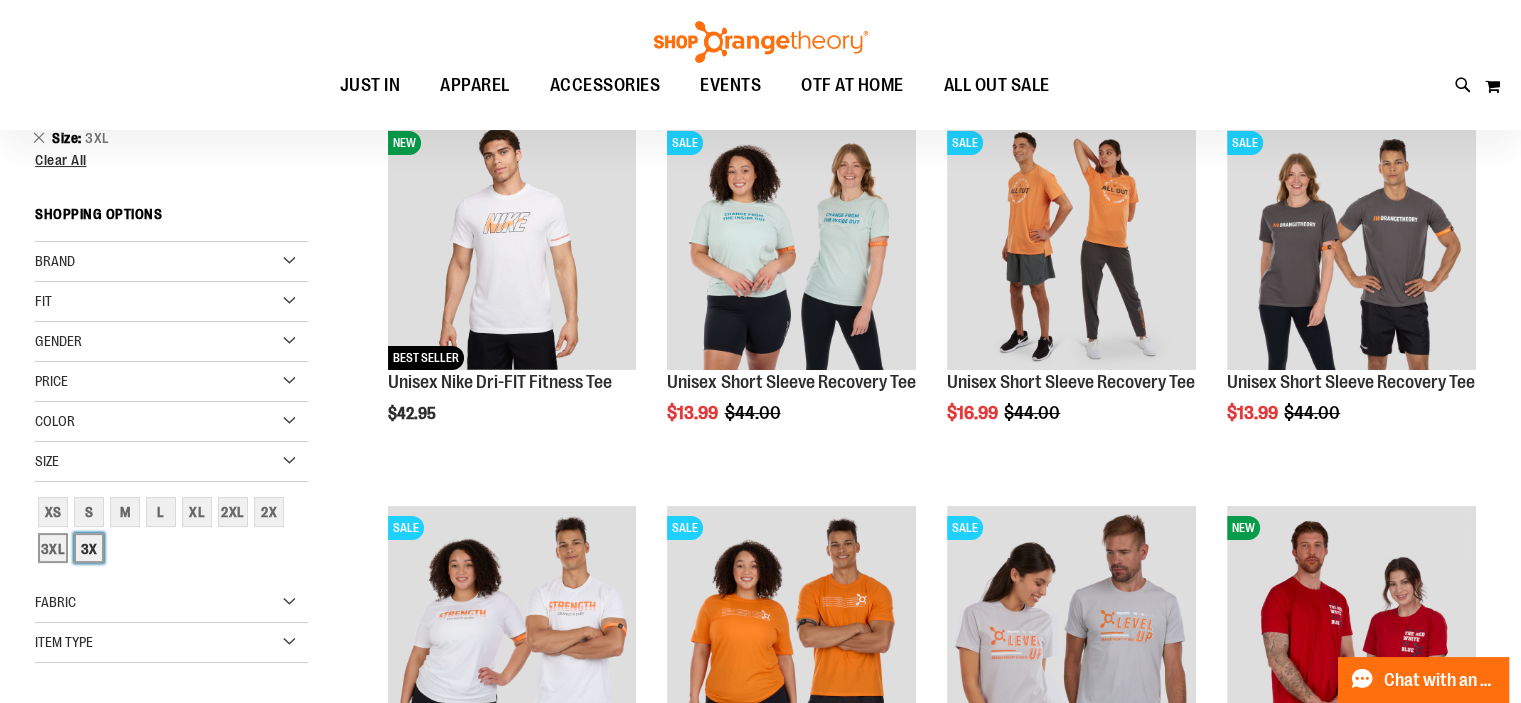 click on "3X" at bounding box center [89, 548] 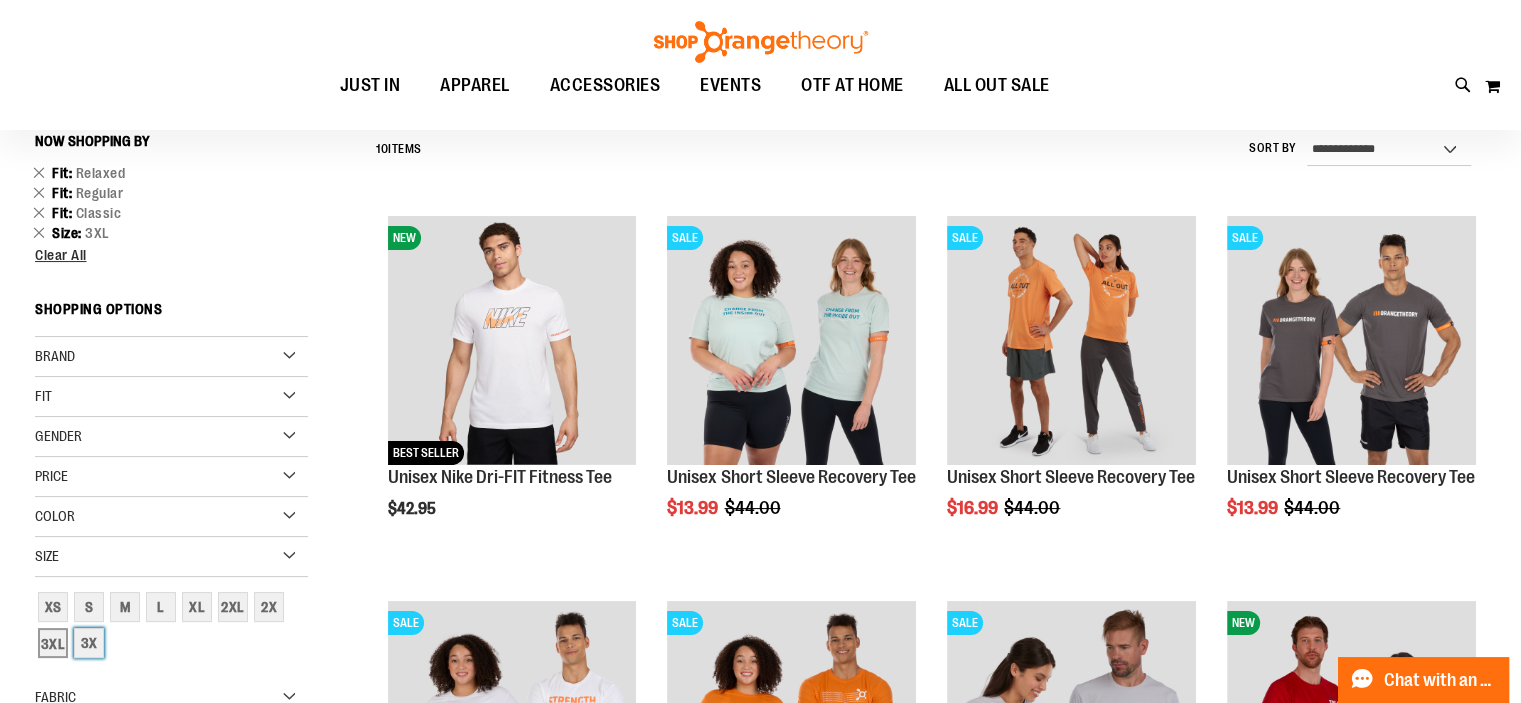 scroll, scrollTop: 186, scrollLeft: 0, axis: vertical 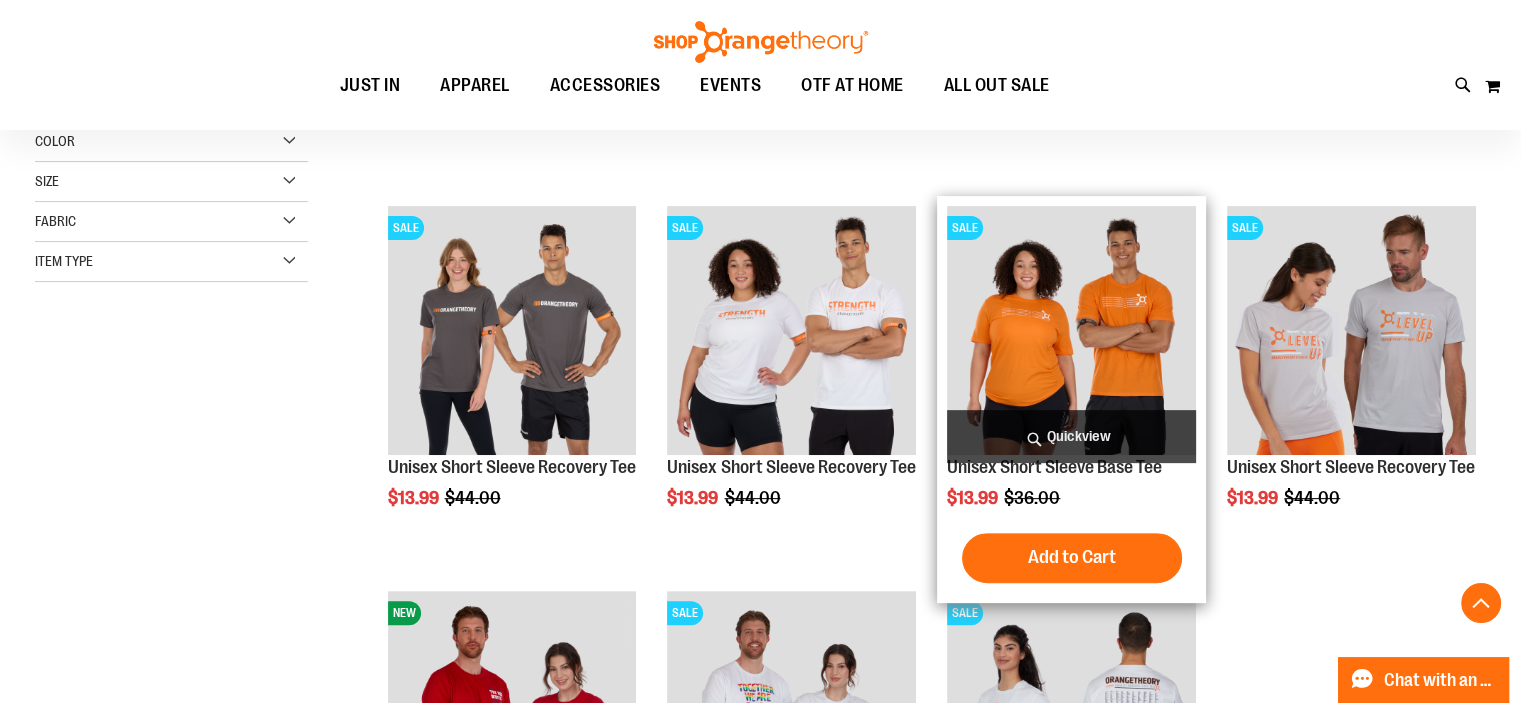 click on "Quickview" at bounding box center [1071, 436] 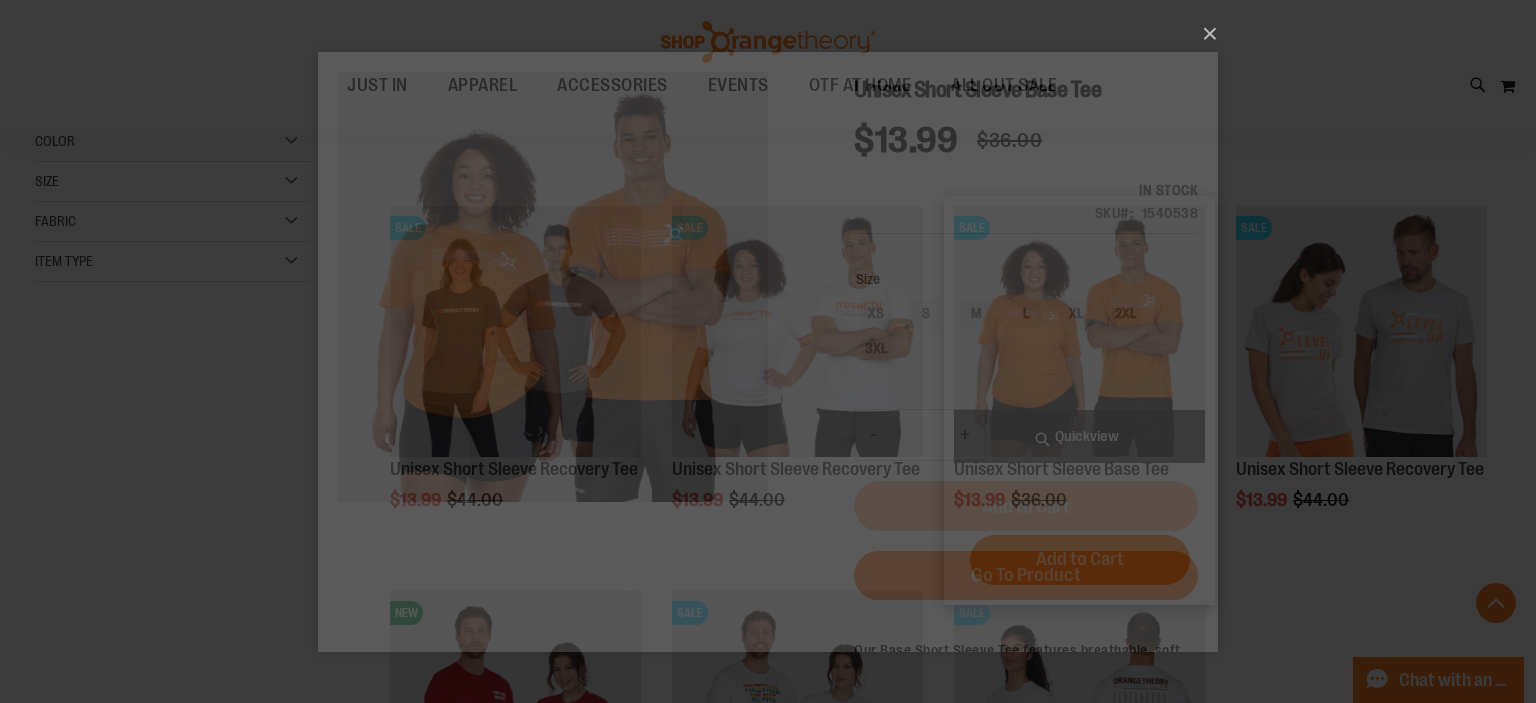 scroll, scrollTop: 0, scrollLeft: 0, axis: both 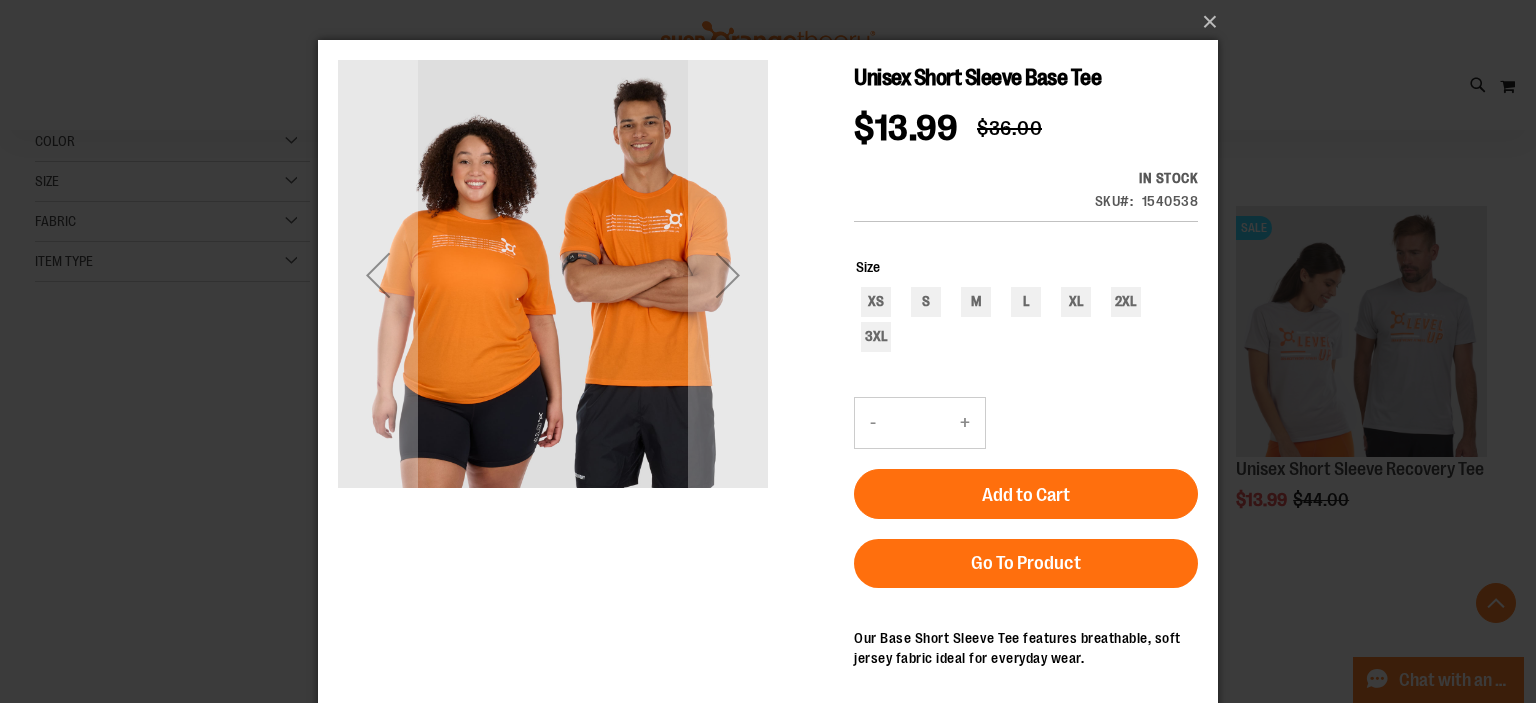 click on "×" at bounding box center [768, 351] 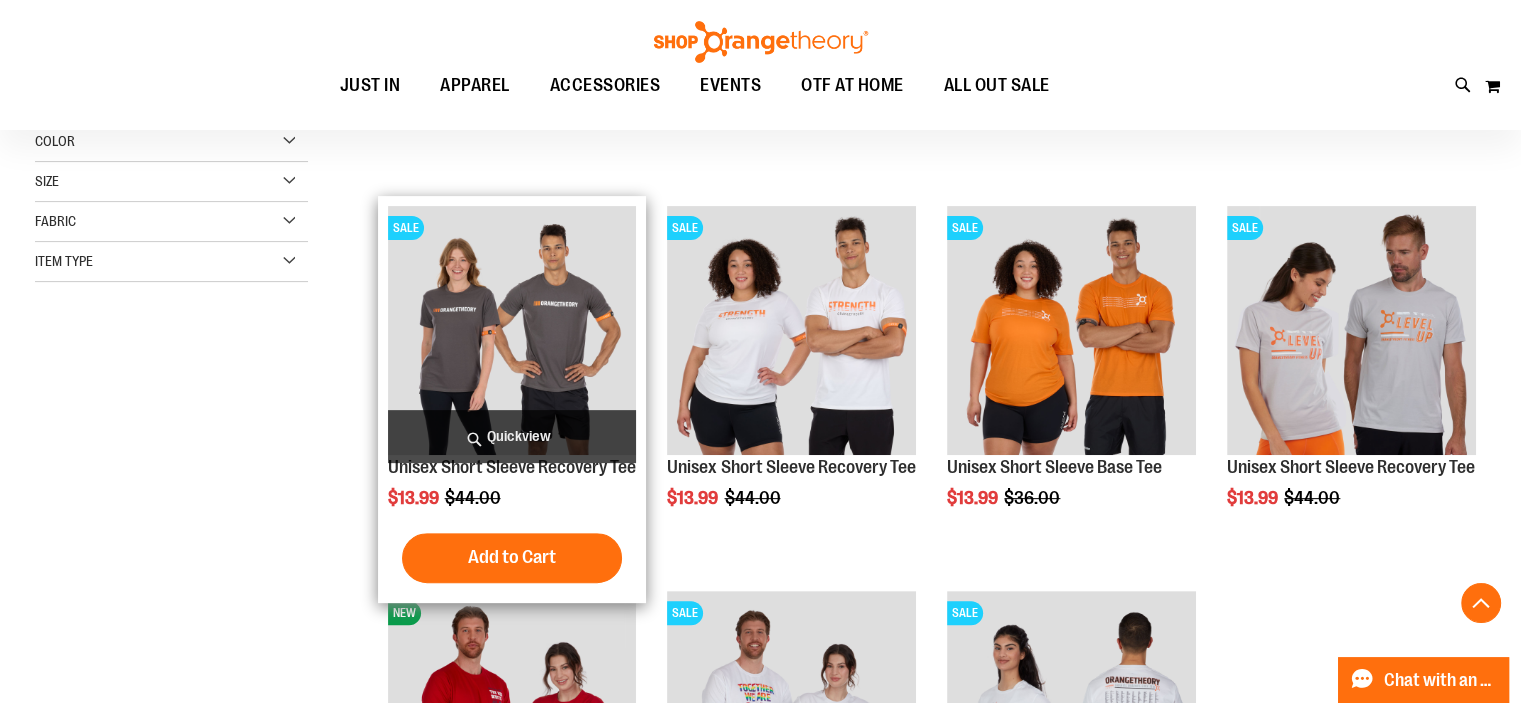 click on "Quickview" at bounding box center [512, 436] 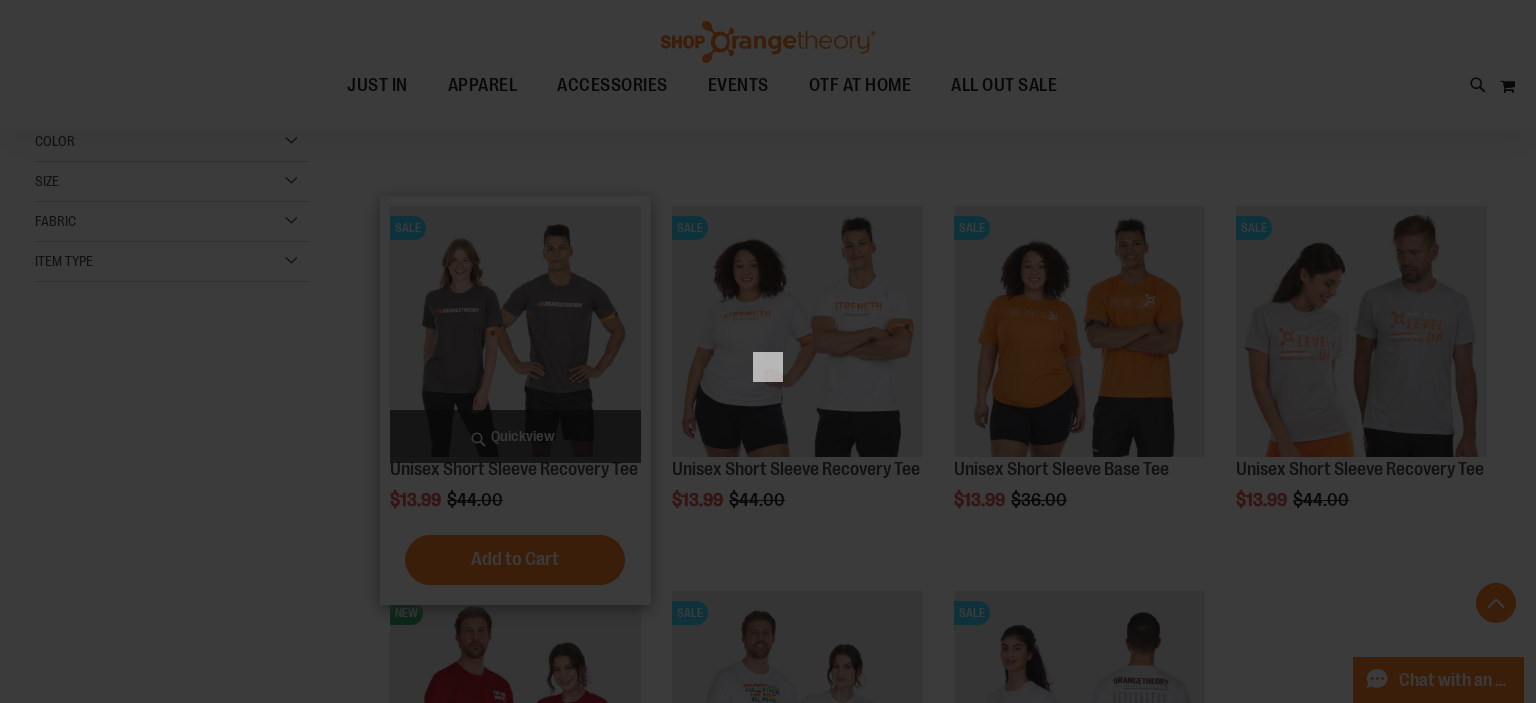 scroll, scrollTop: 0, scrollLeft: 0, axis: both 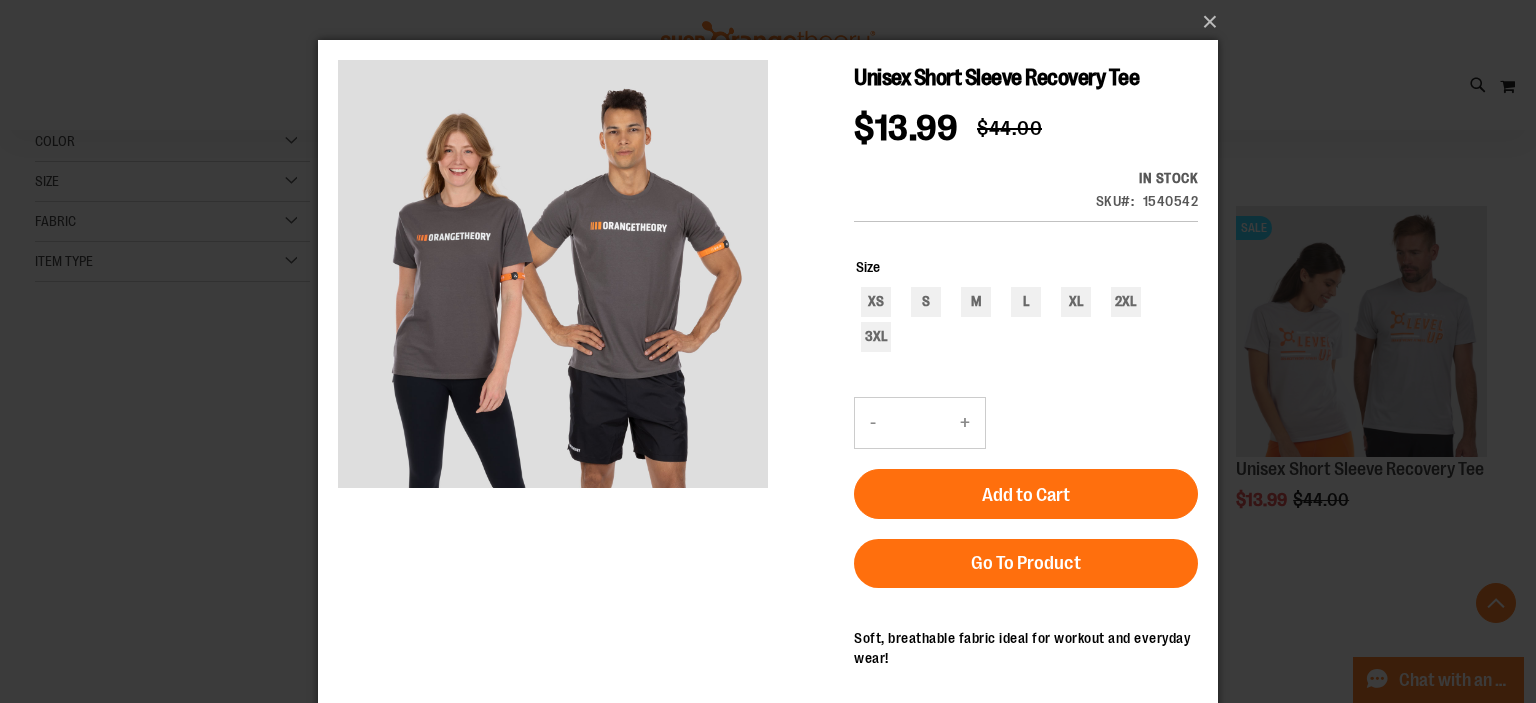 click on "×" at bounding box center (768, 351) 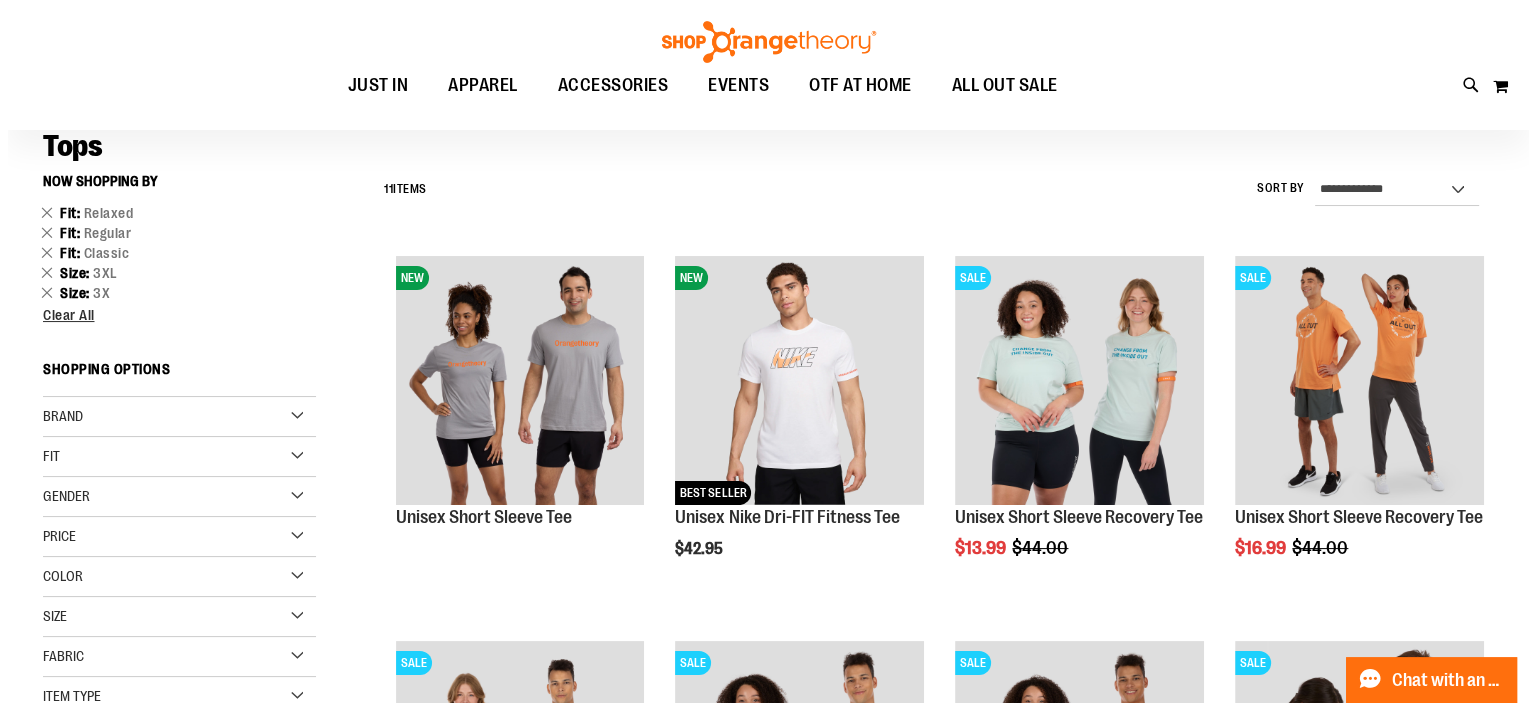 scroll, scrollTop: 186, scrollLeft: 0, axis: vertical 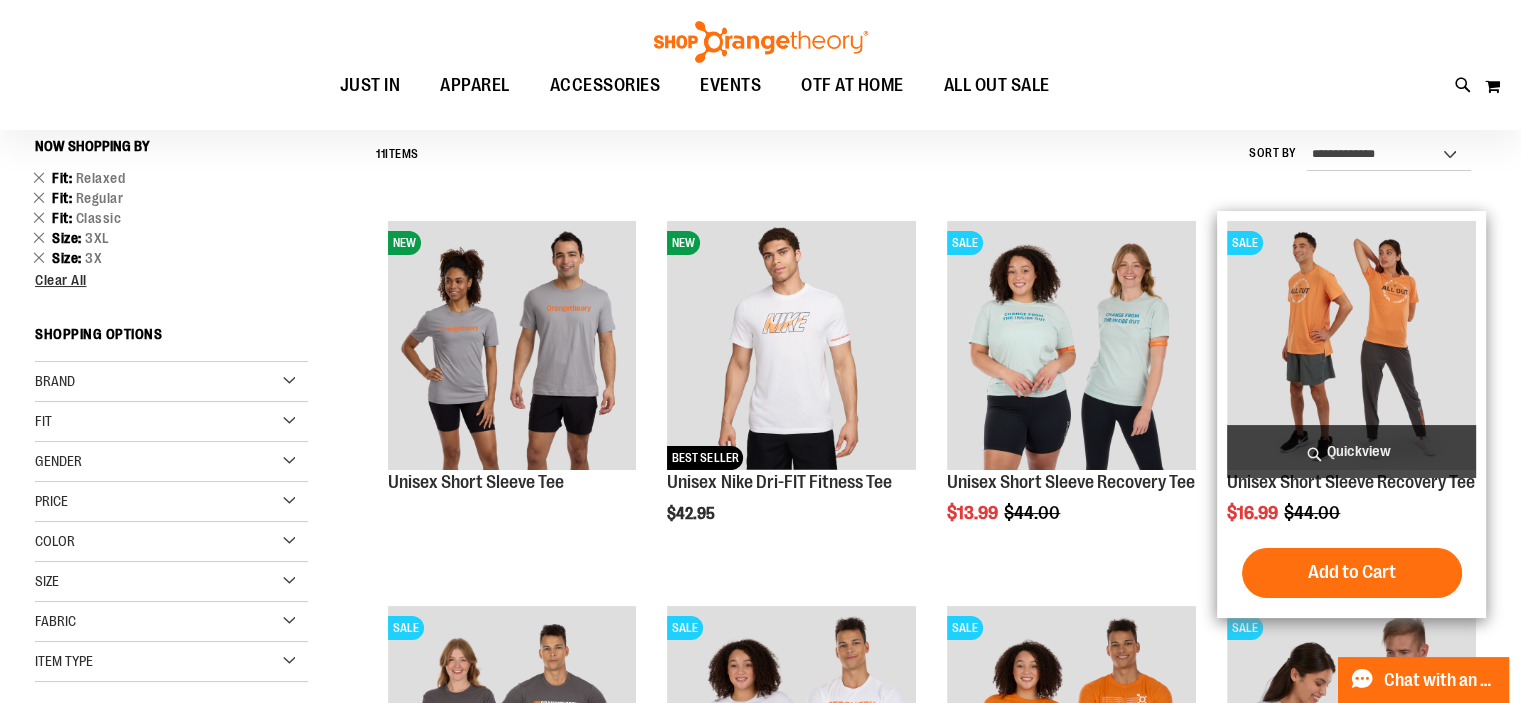 click on "Quickview" at bounding box center (1351, 451) 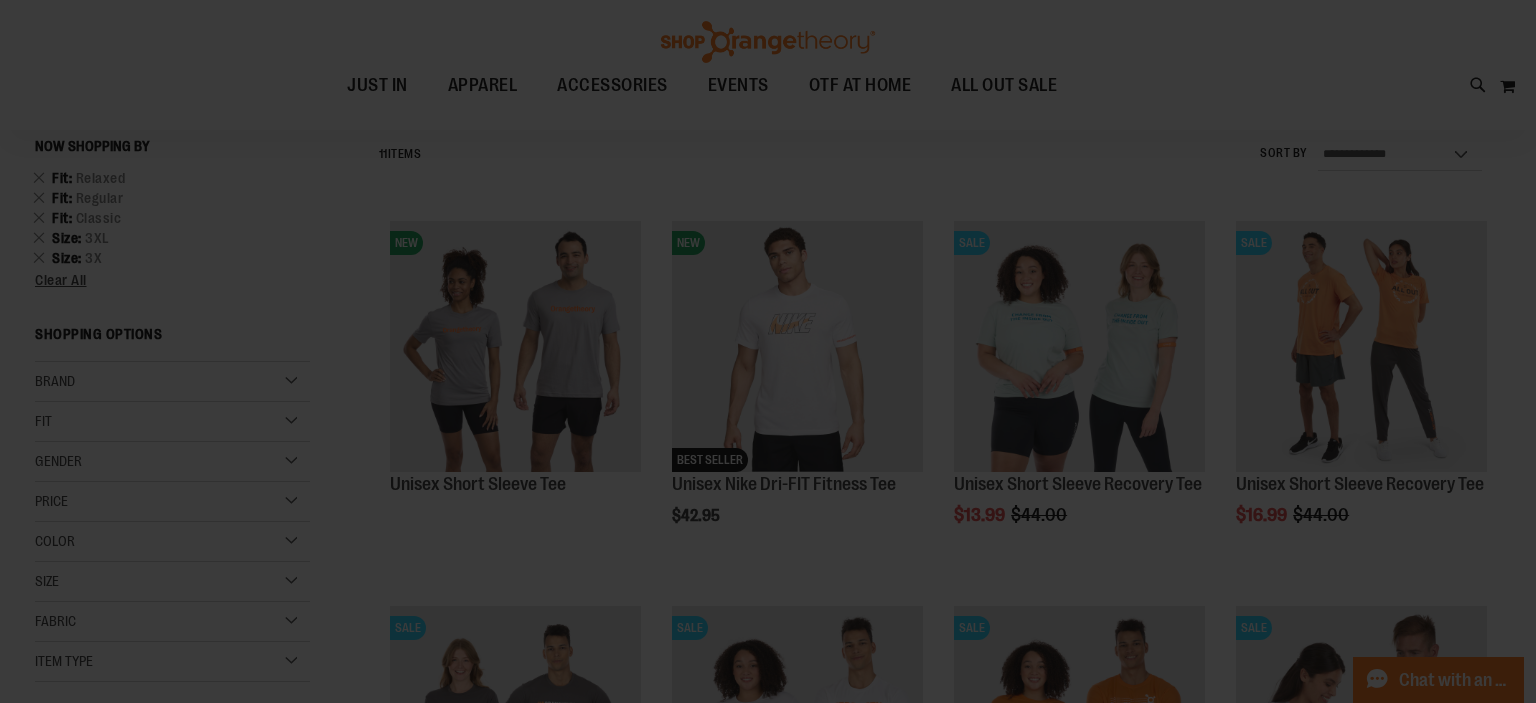 scroll, scrollTop: 0, scrollLeft: 0, axis: both 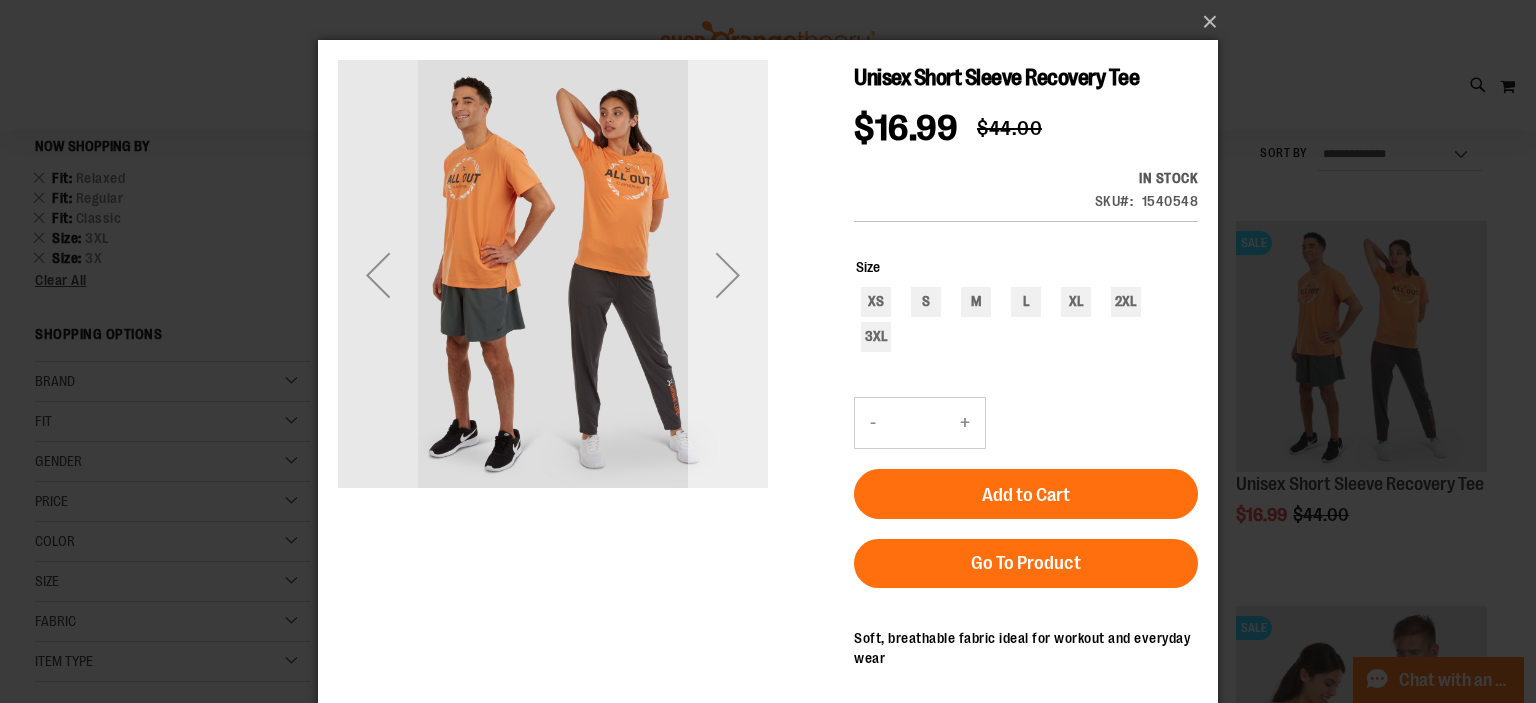 click at bounding box center (728, 275) 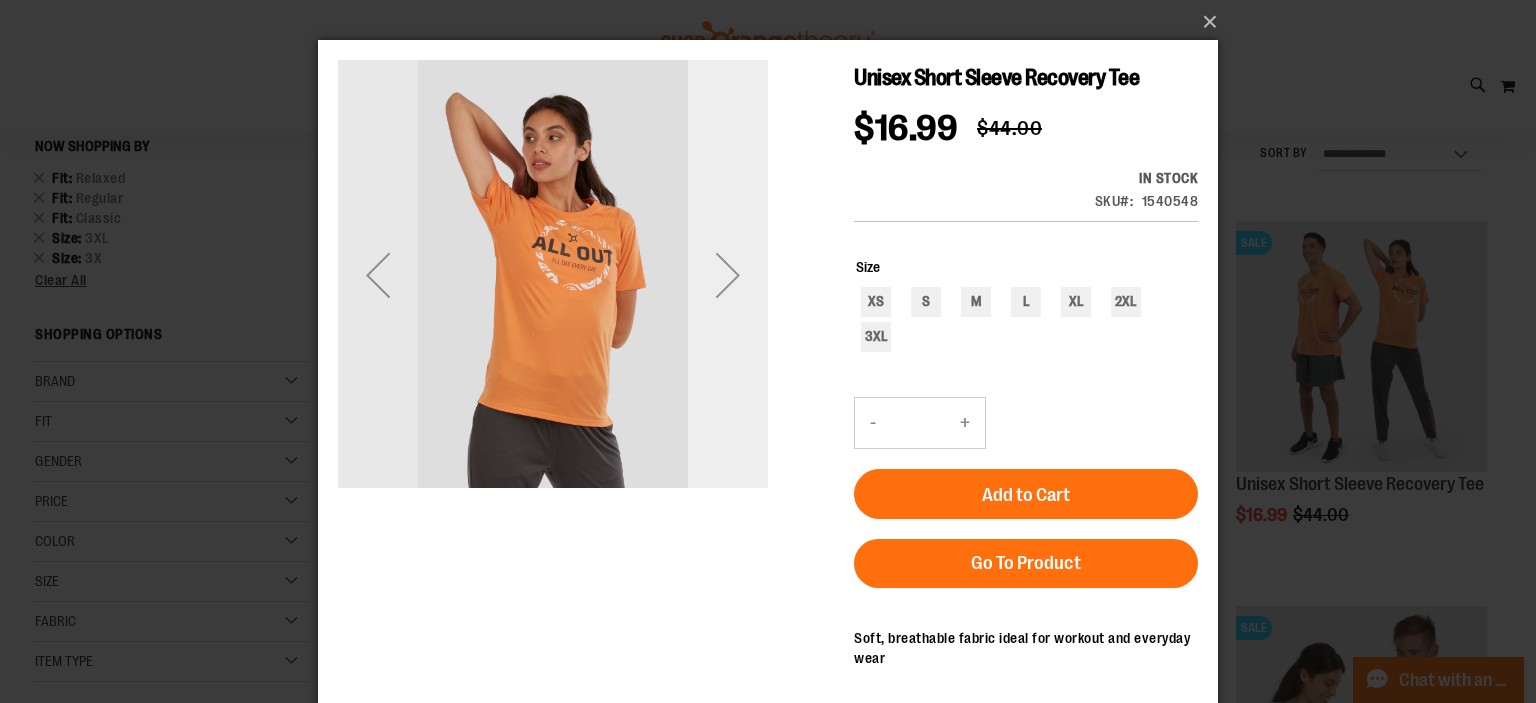 click at bounding box center [728, 275] 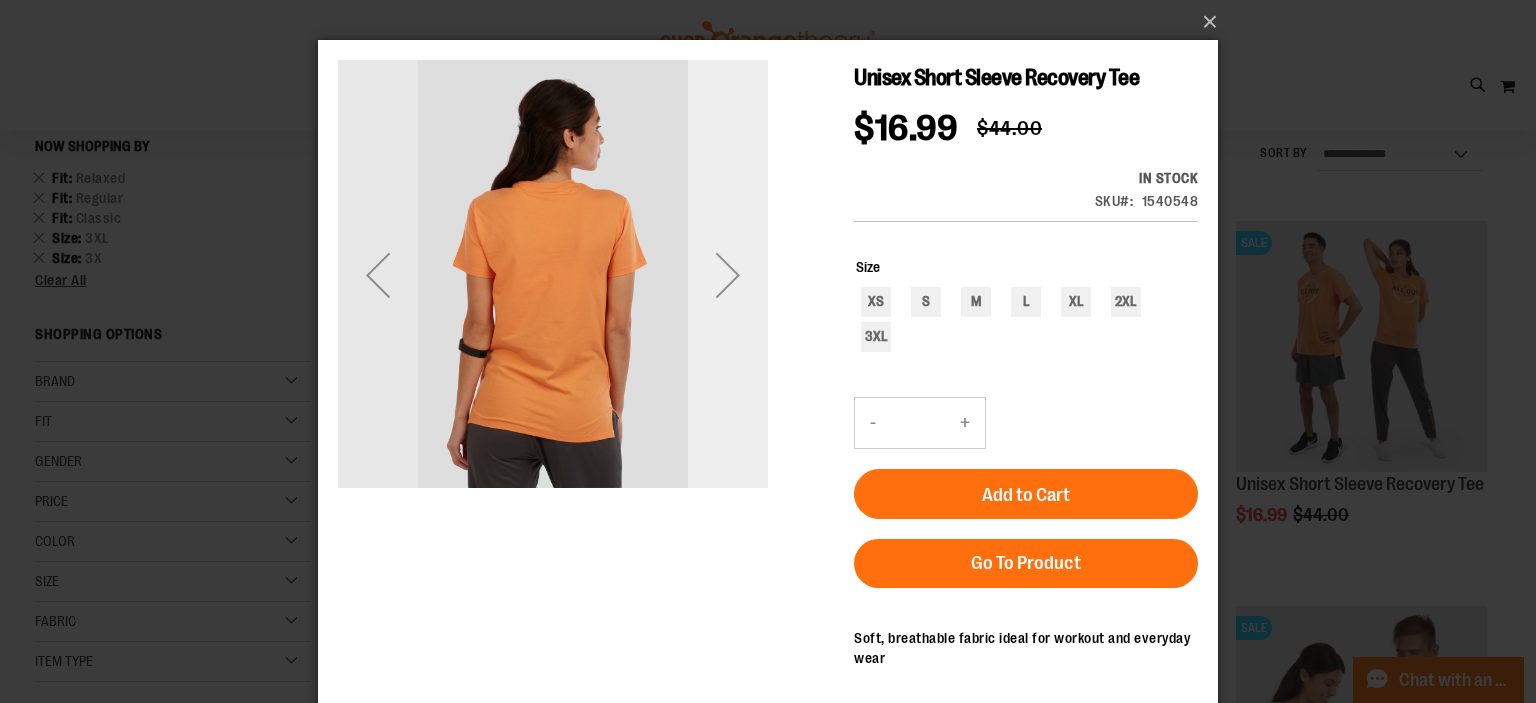 click at bounding box center (728, 275) 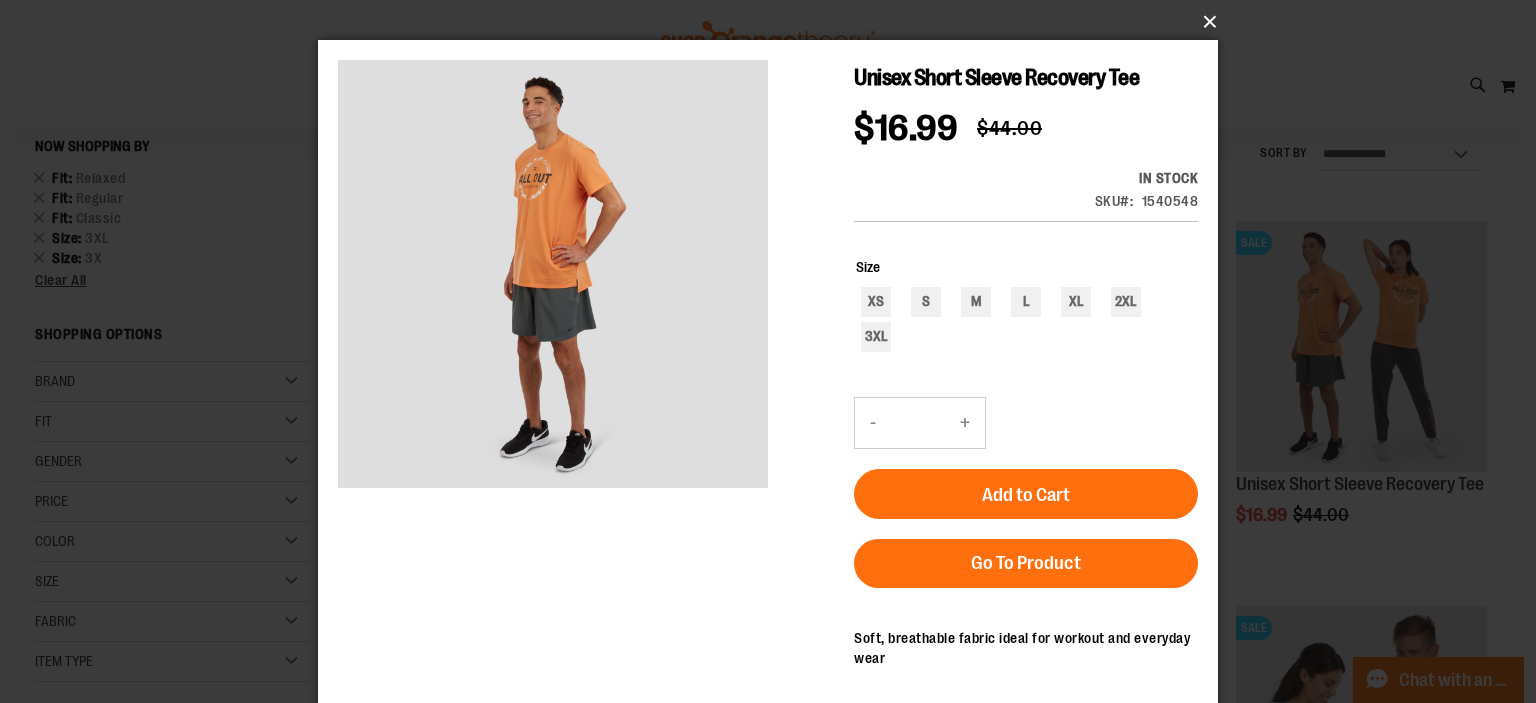 click on "×" at bounding box center (774, 22) 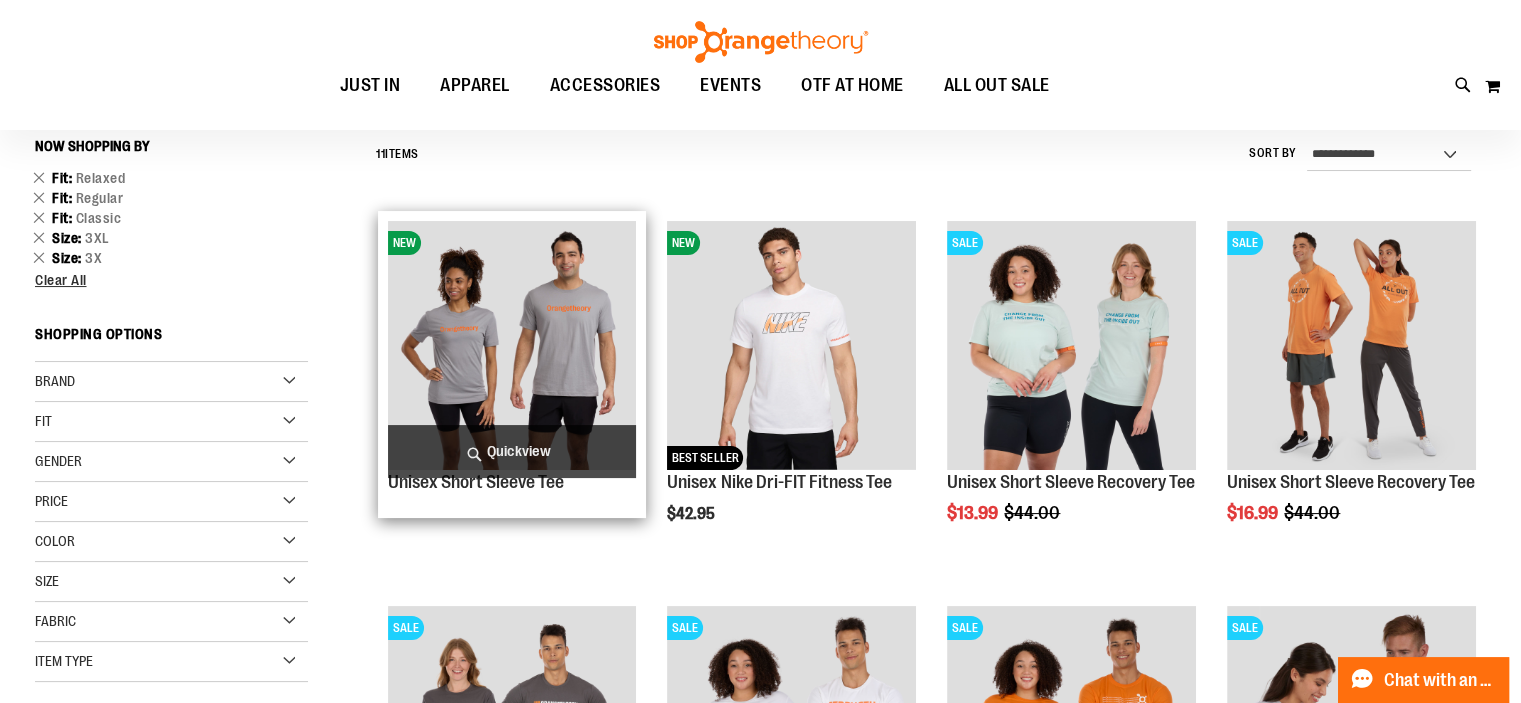 click on "Quickview" at bounding box center [512, 451] 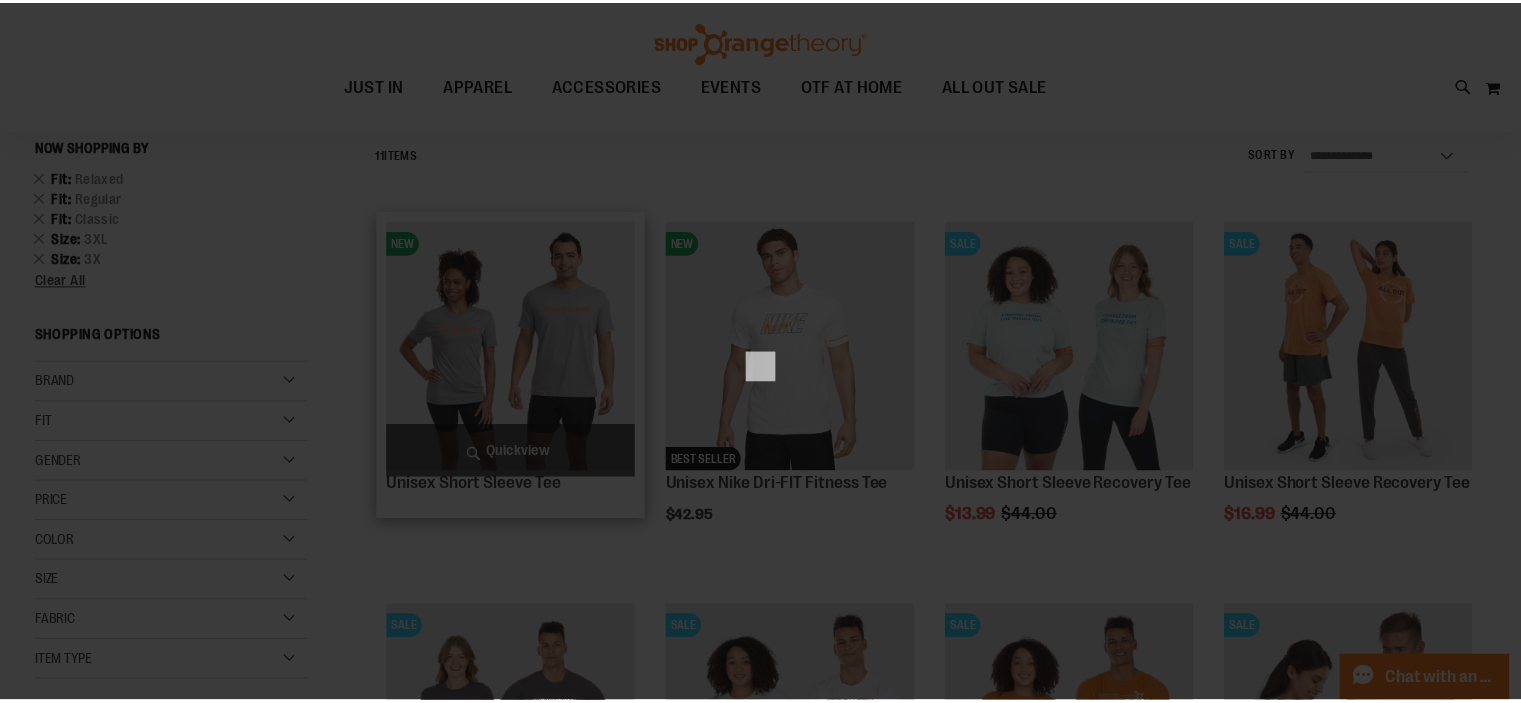 scroll, scrollTop: 0, scrollLeft: 0, axis: both 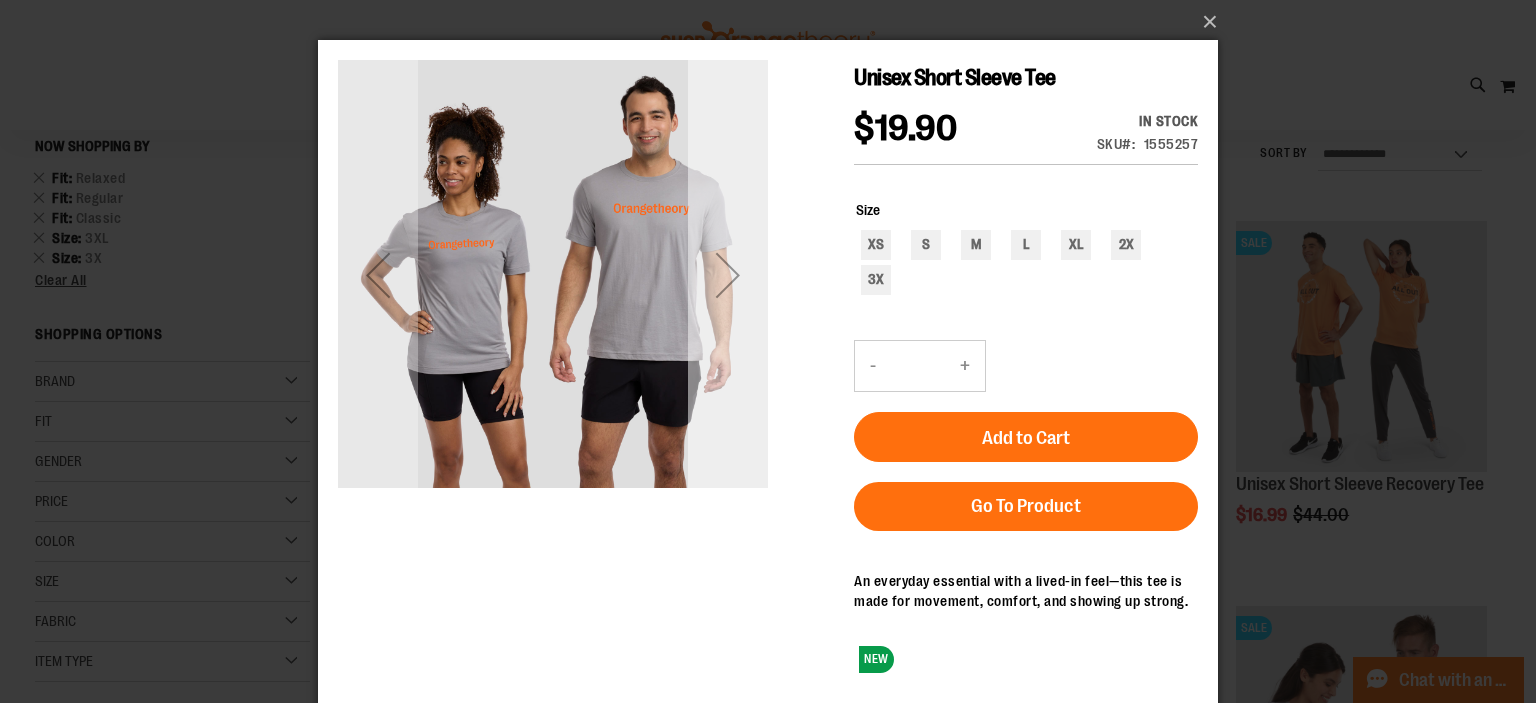 click at bounding box center (728, 275) 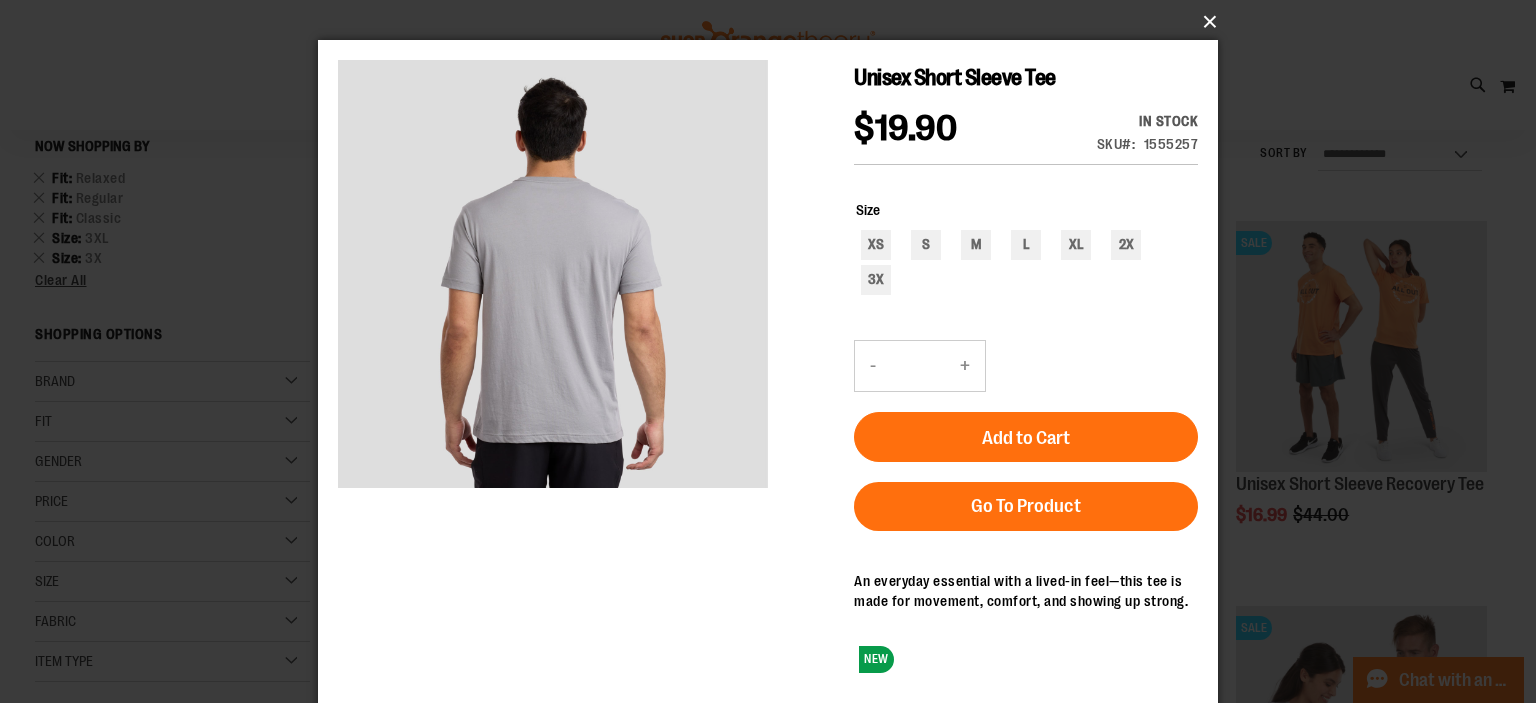 click on "×" at bounding box center (774, 22) 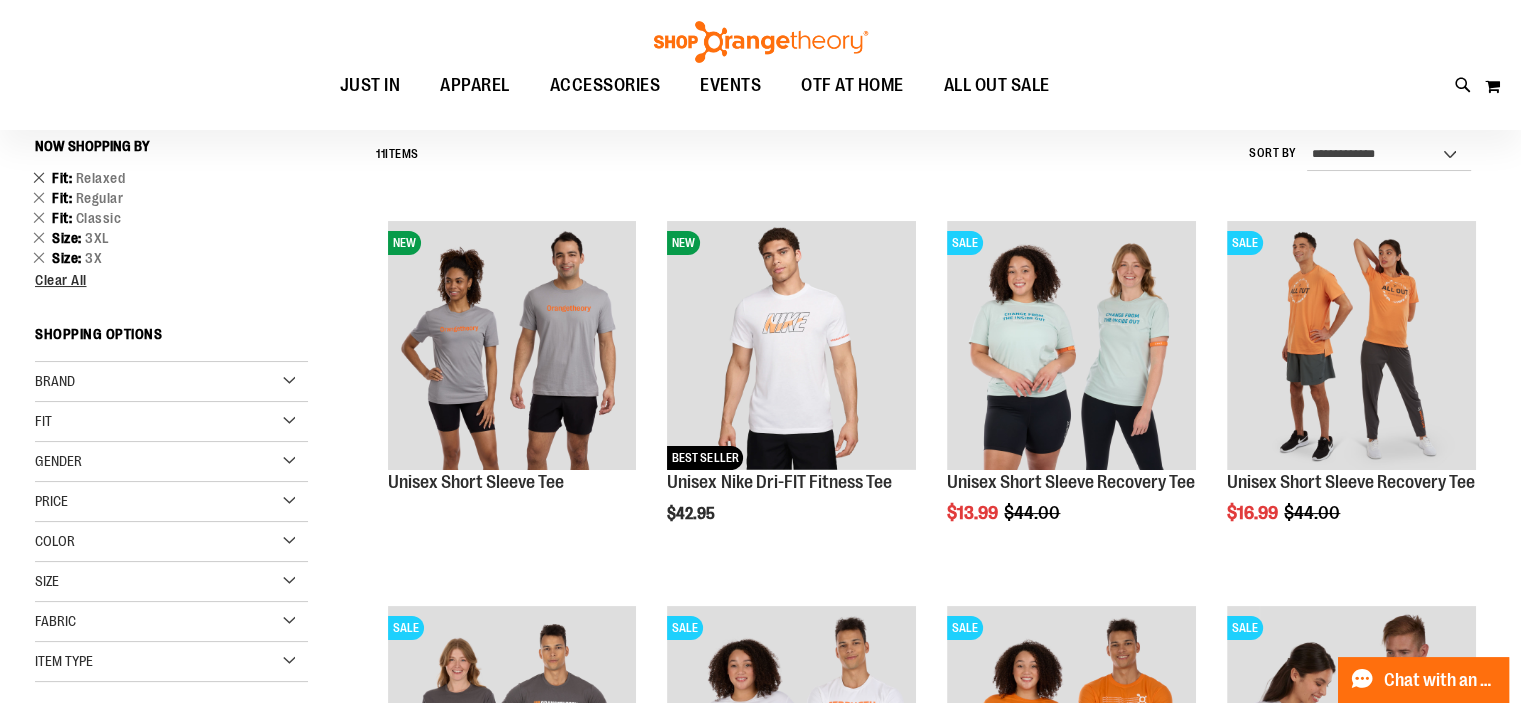 click on "Remove This Item" at bounding box center [39, 177] 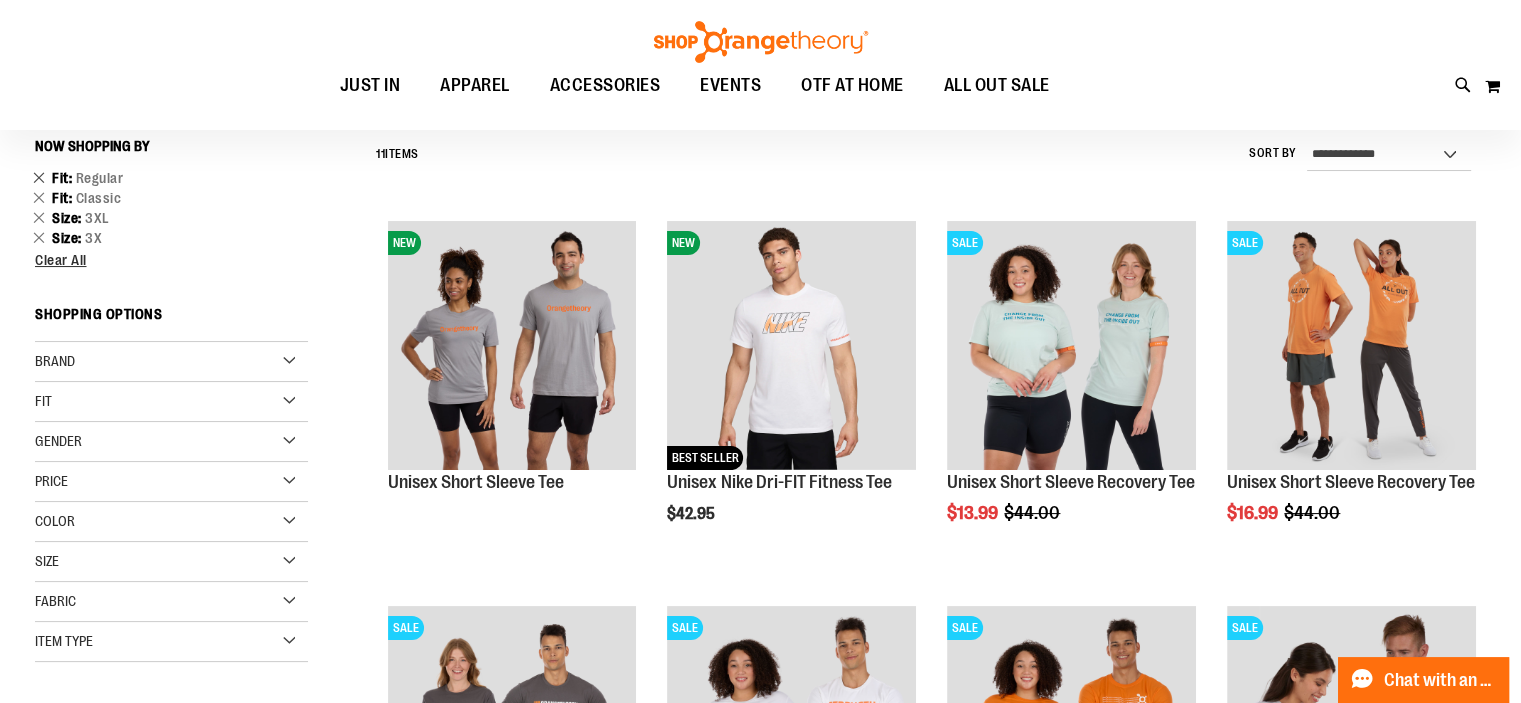 click on "Remove This Item" at bounding box center [39, 177] 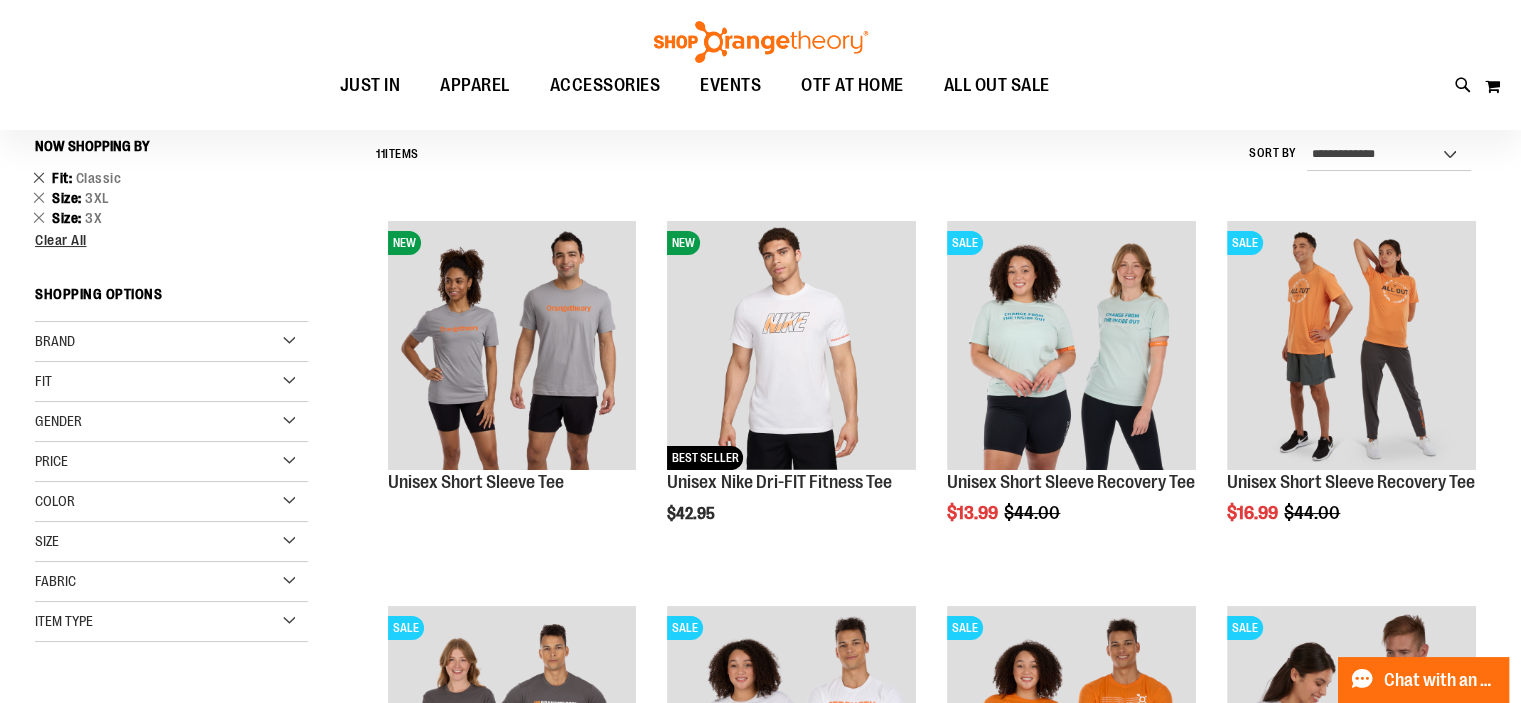click on "Remove This Item" at bounding box center (39, 177) 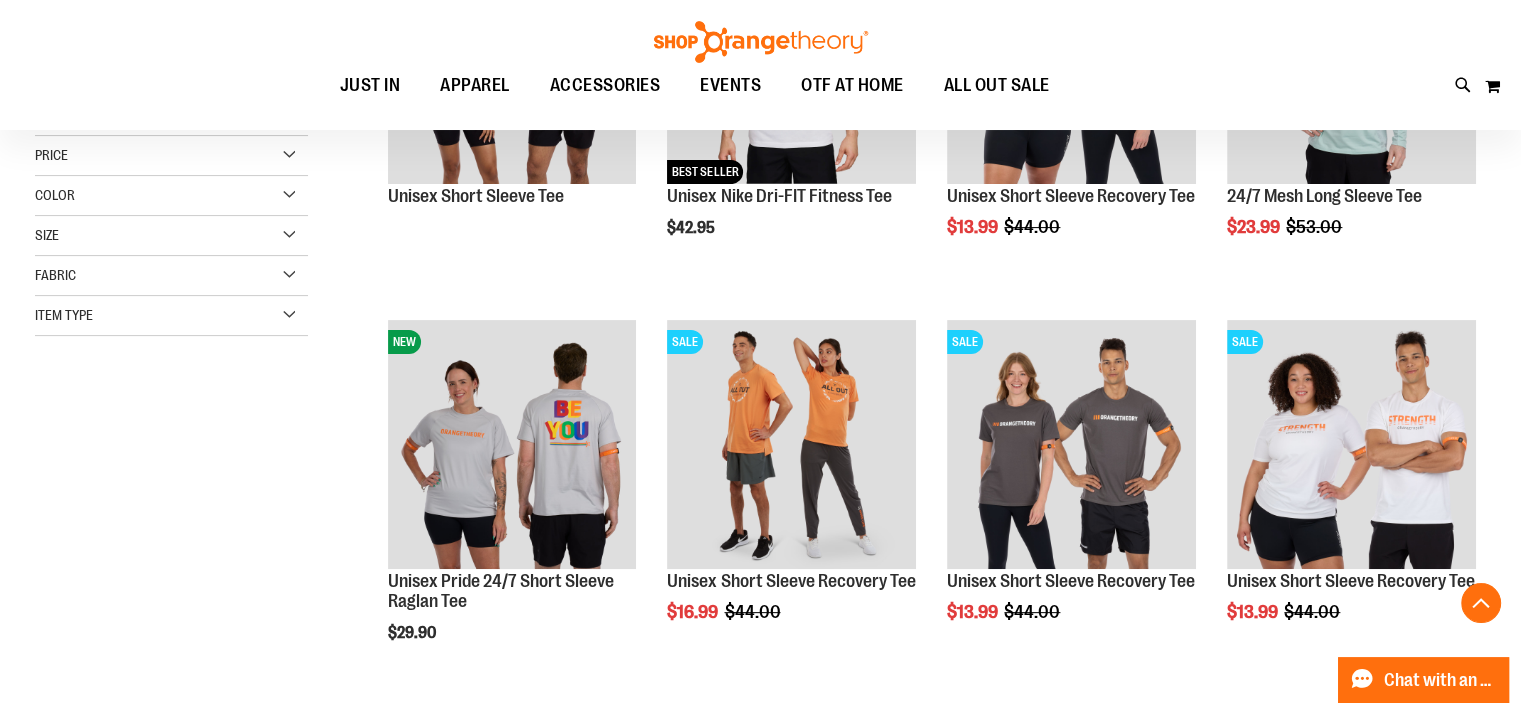 scroll, scrollTop: 486, scrollLeft: 0, axis: vertical 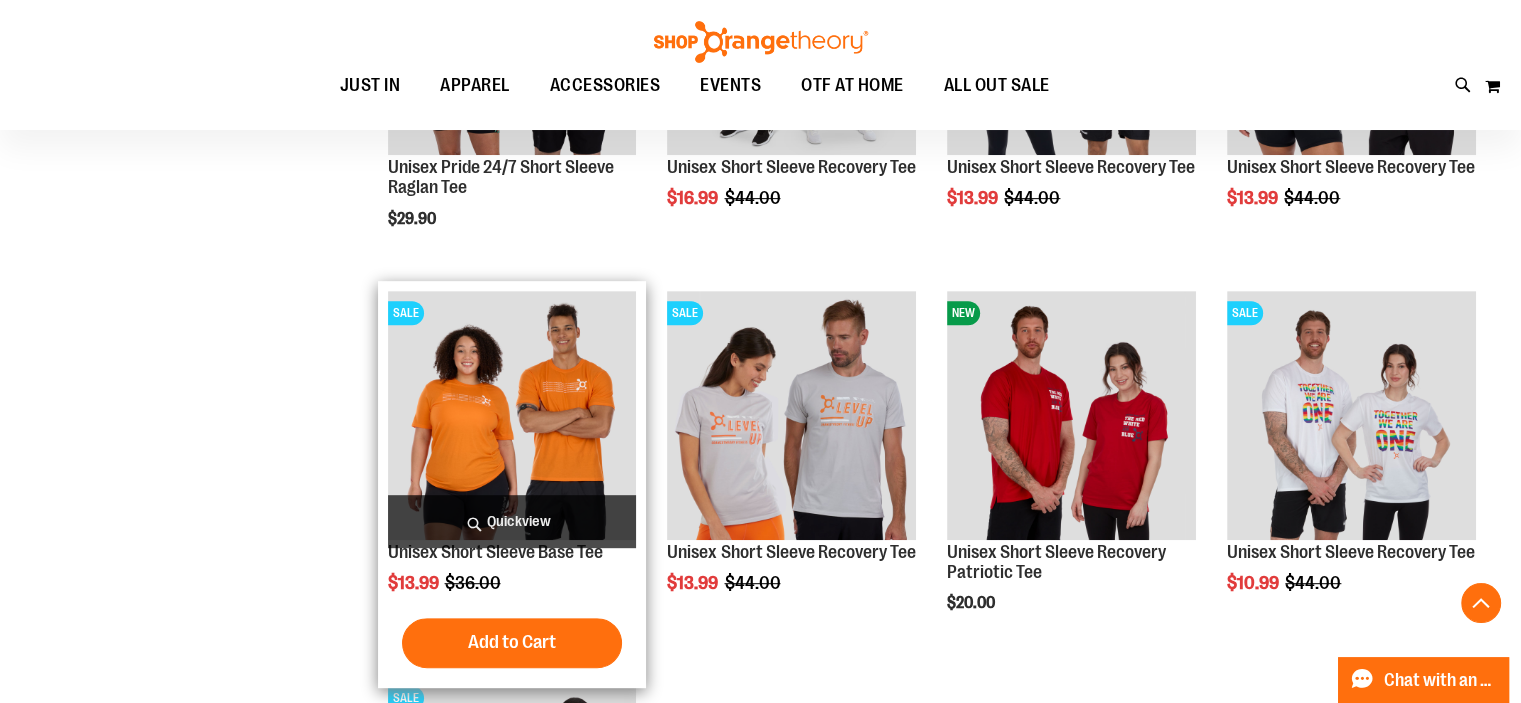 click on "Quickview" at bounding box center [512, 521] 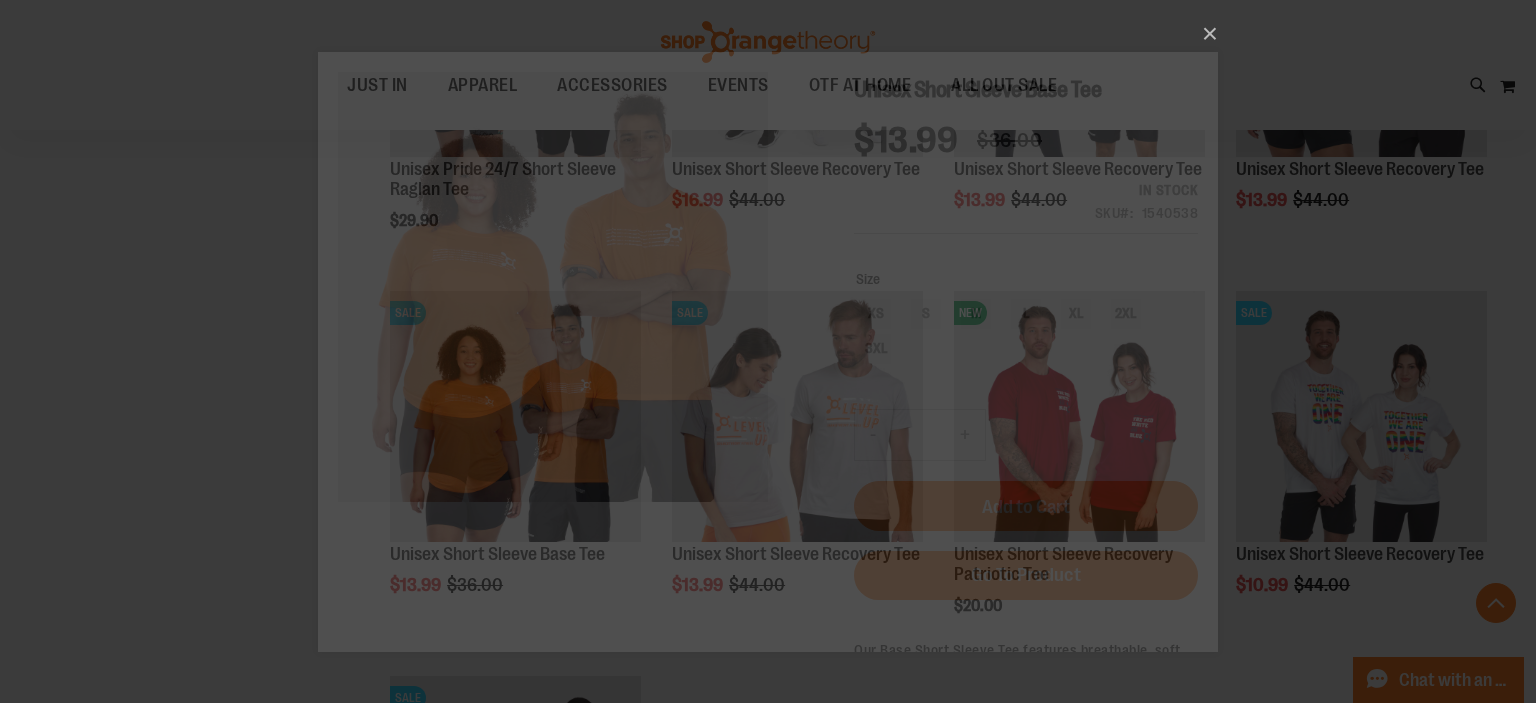 scroll, scrollTop: 0, scrollLeft: 0, axis: both 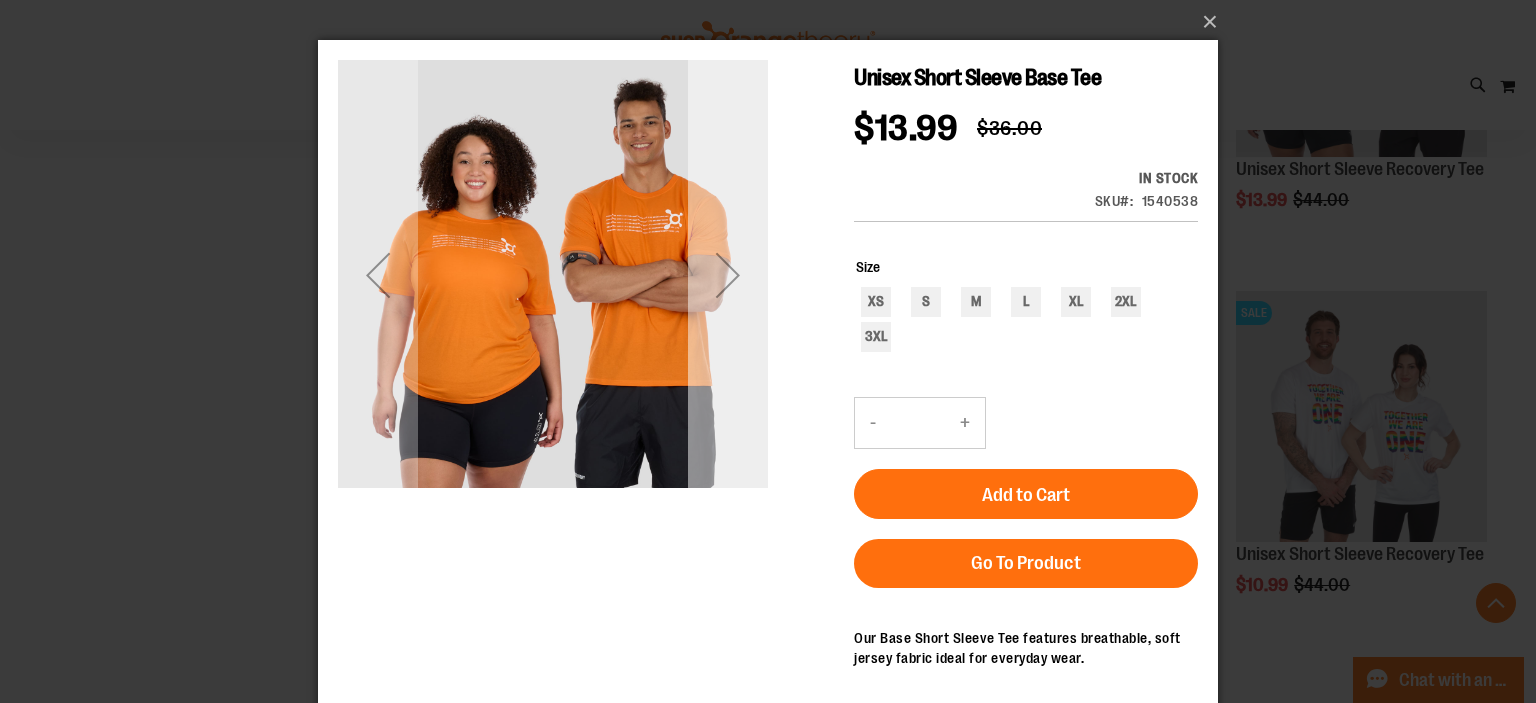 click at bounding box center [728, 275] 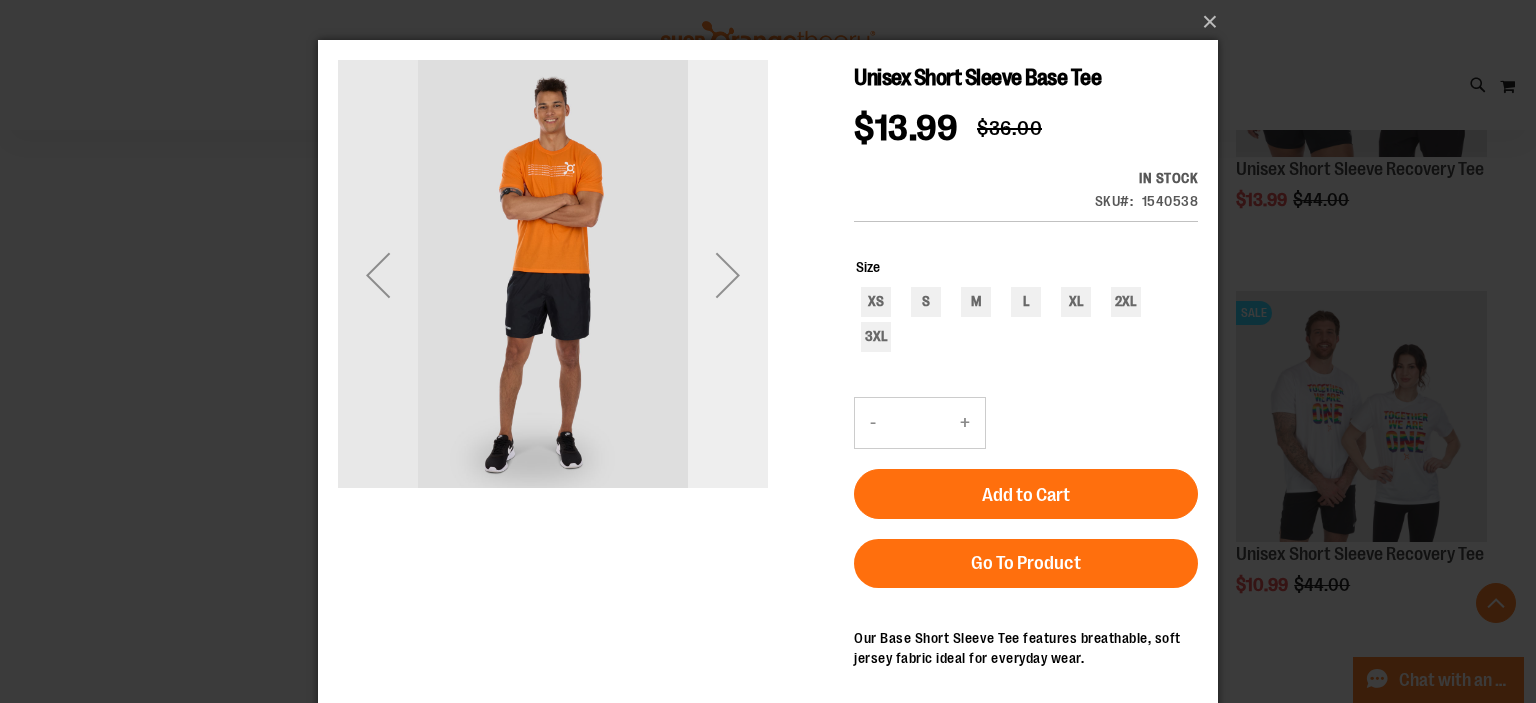 click at bounding box center (728, 275) 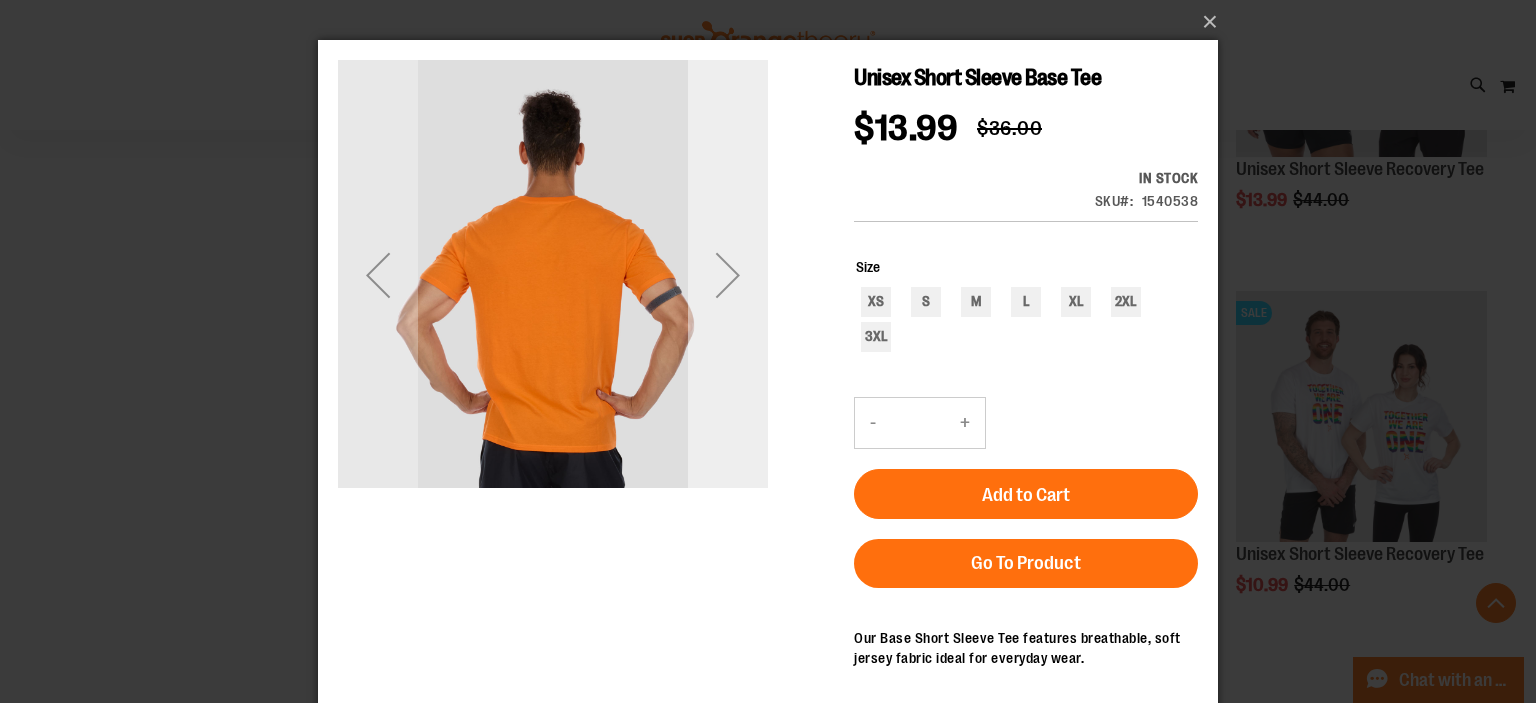 click at bounding box center (728, 275) 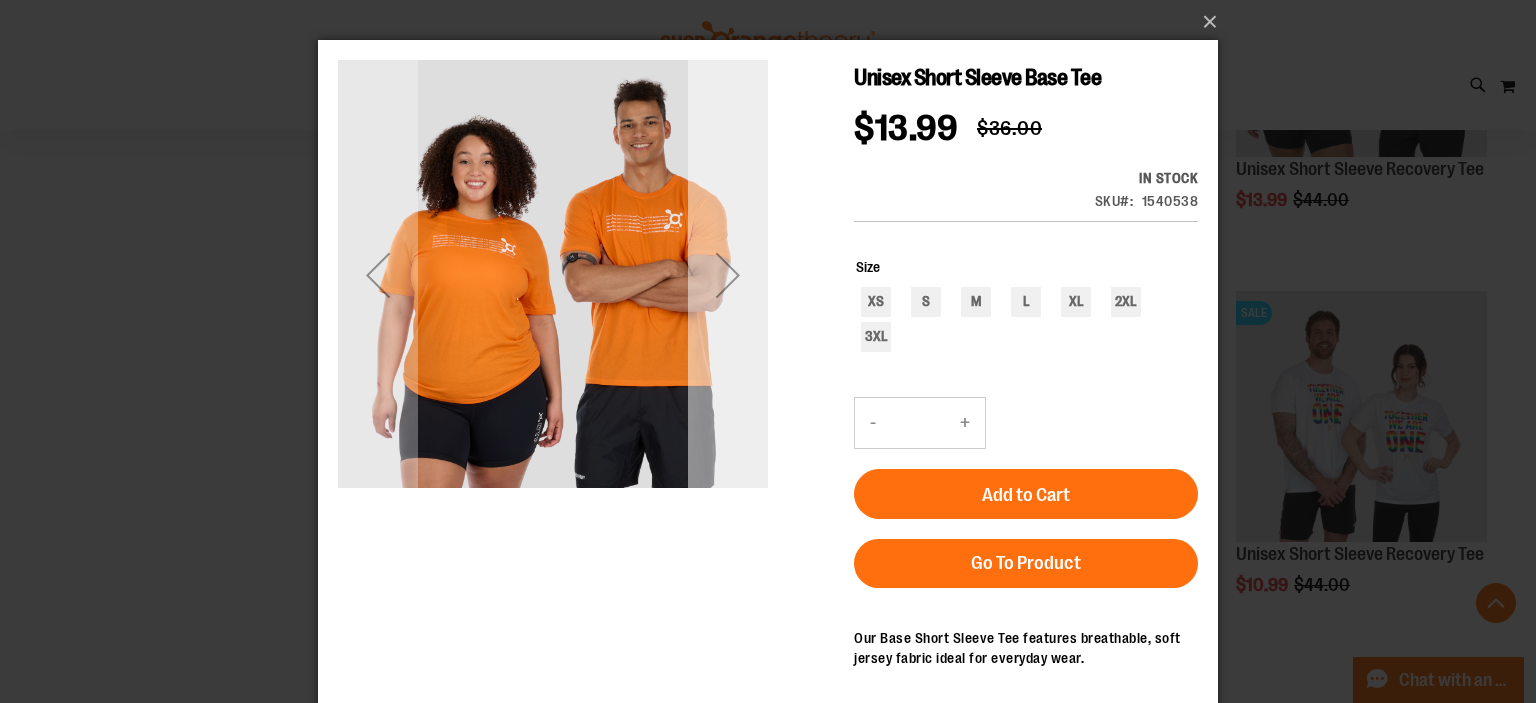 click at bounding box center (728, 275) 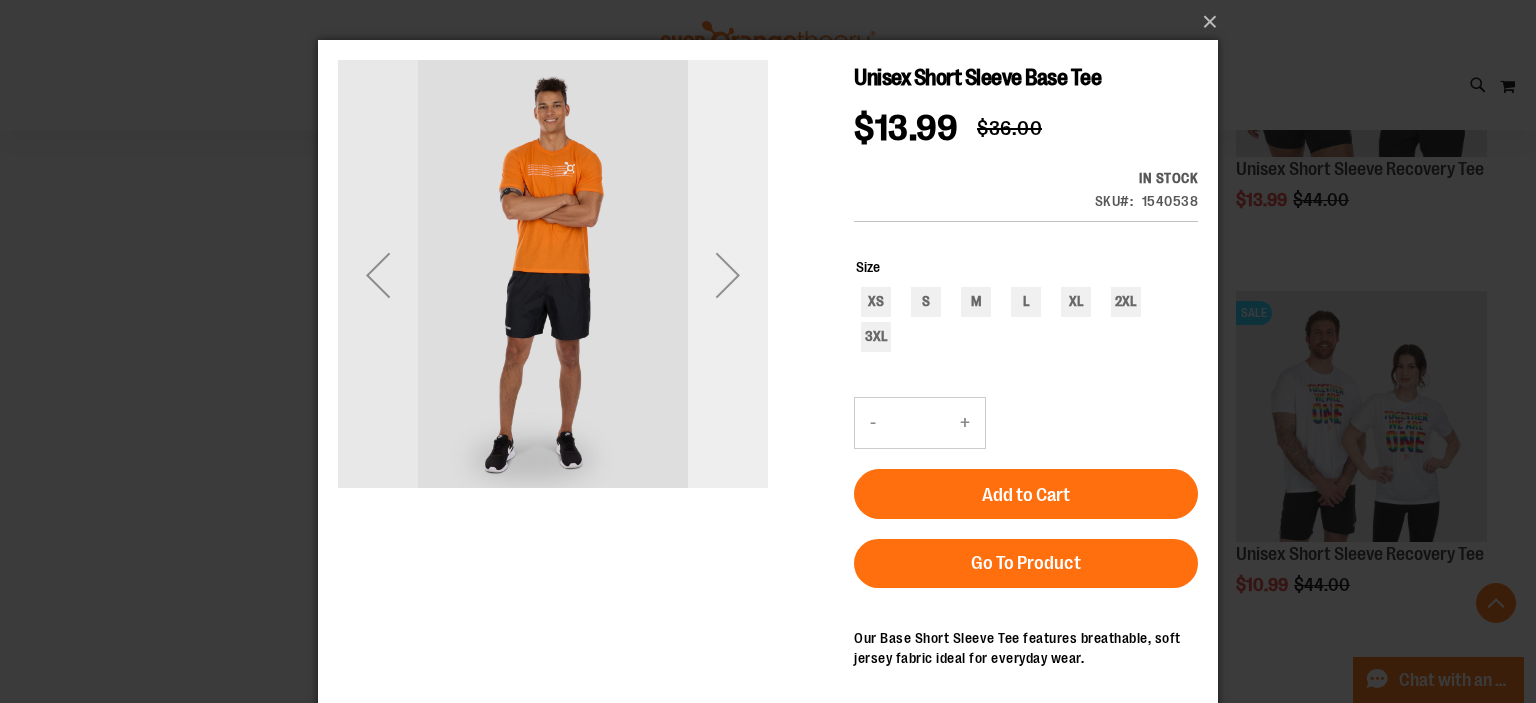 click at bounding box center (728, 275) 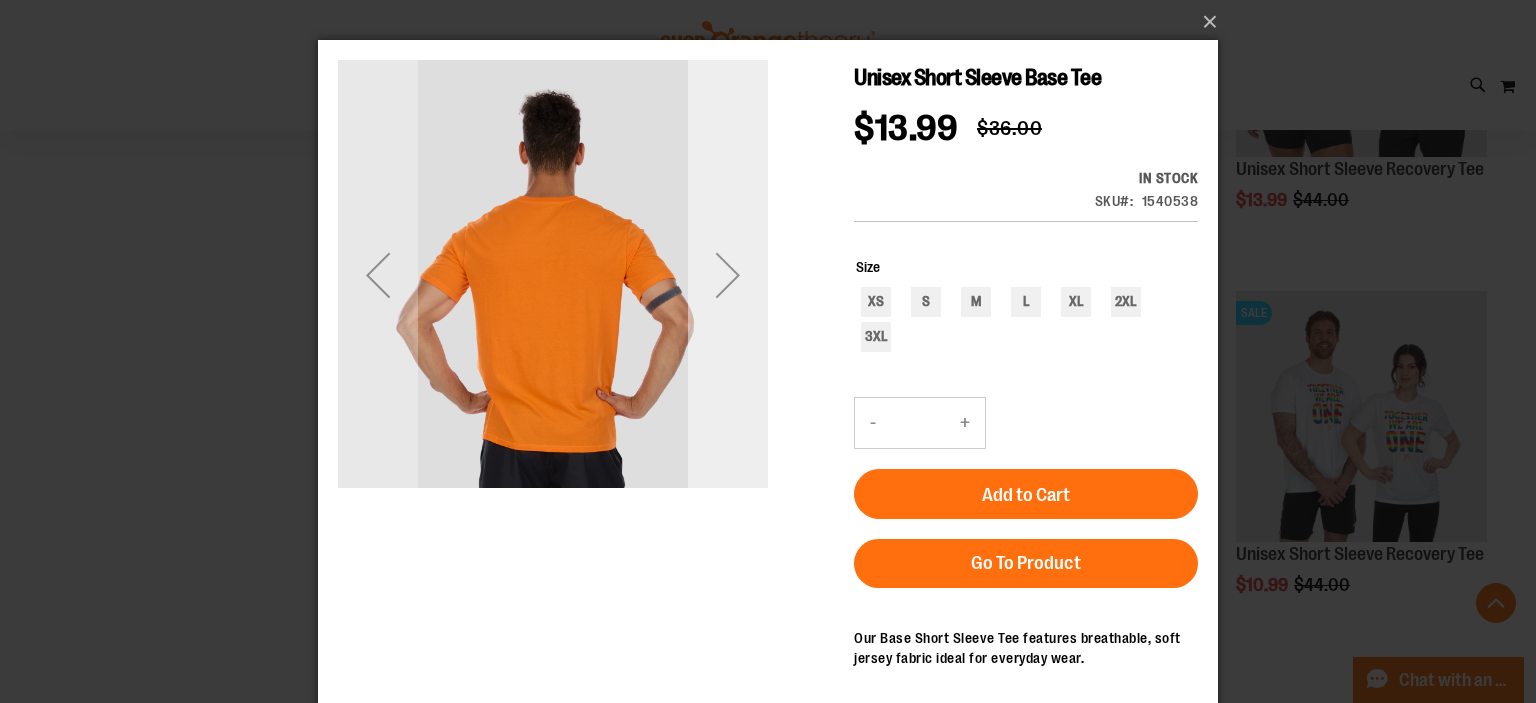click at bounding box center [728, 275] 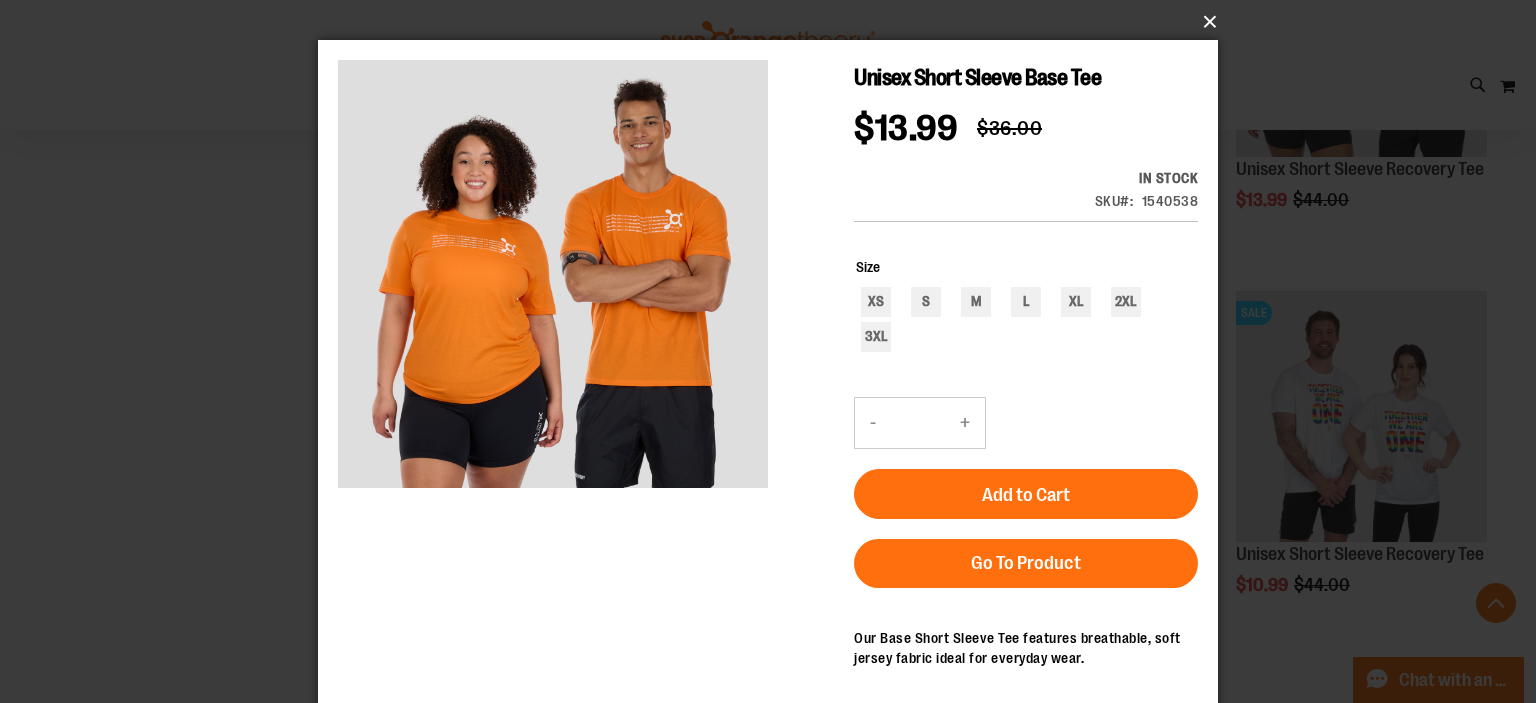 click on "×" at bounding box center [774, 22] 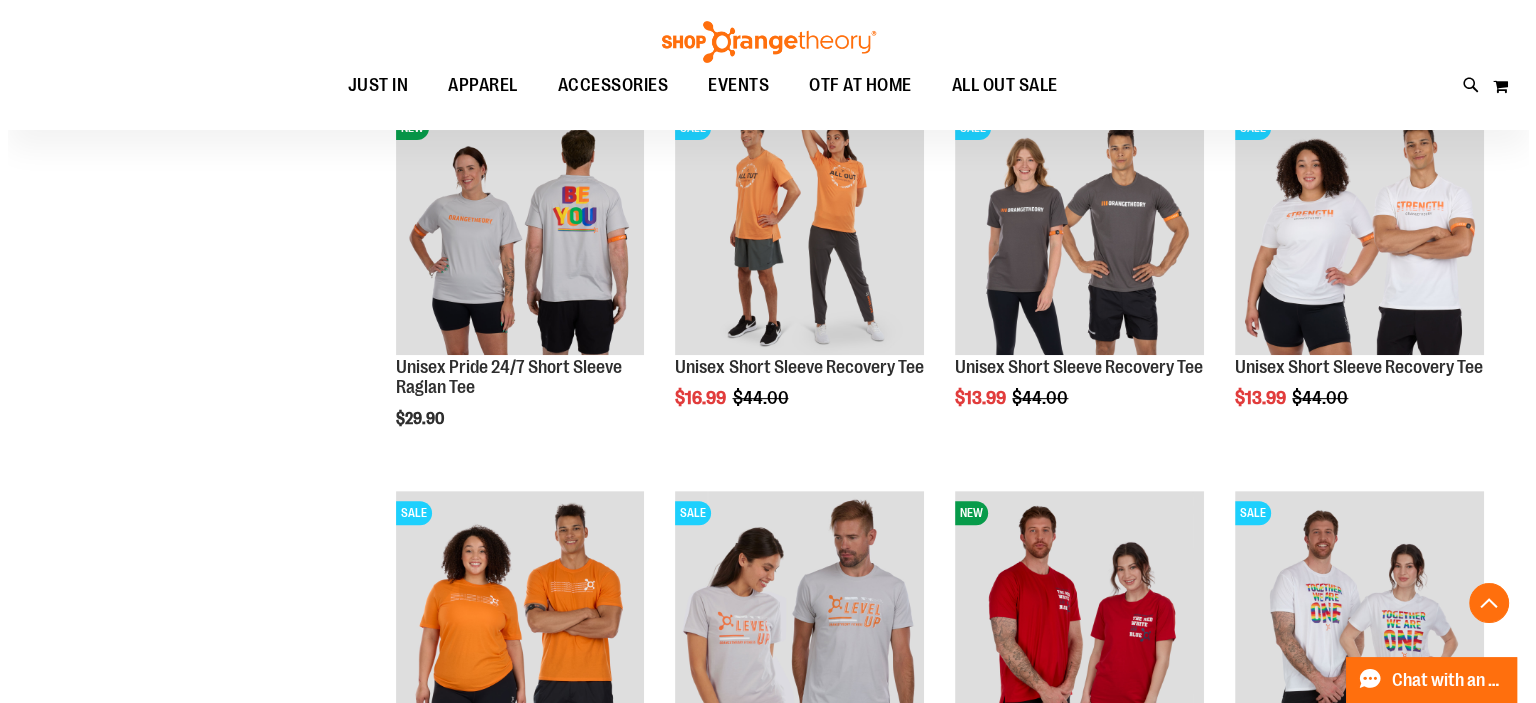 scroll, scrollTop: 586, scrollLeft: 0, axis: vertical 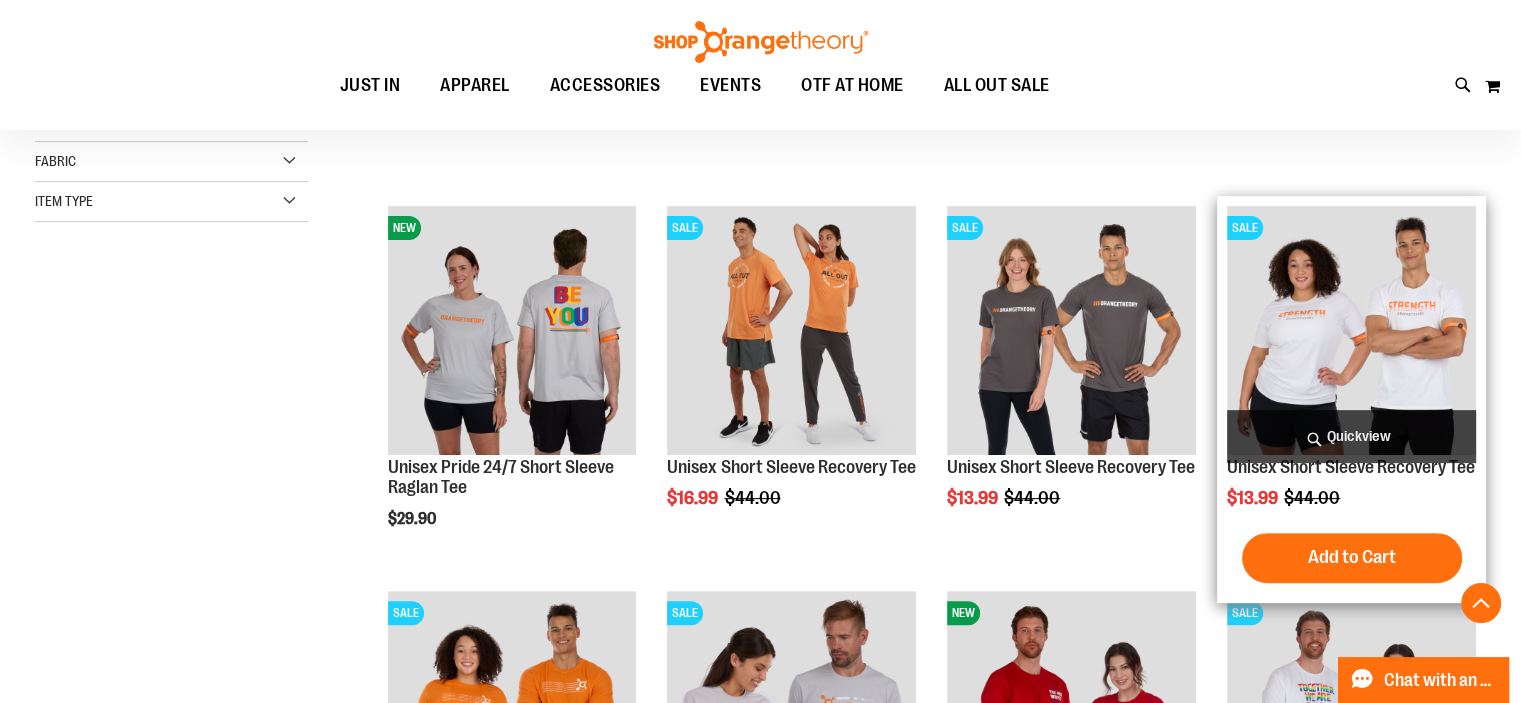 click on "Quickview" at bounding box center (1351, 436) 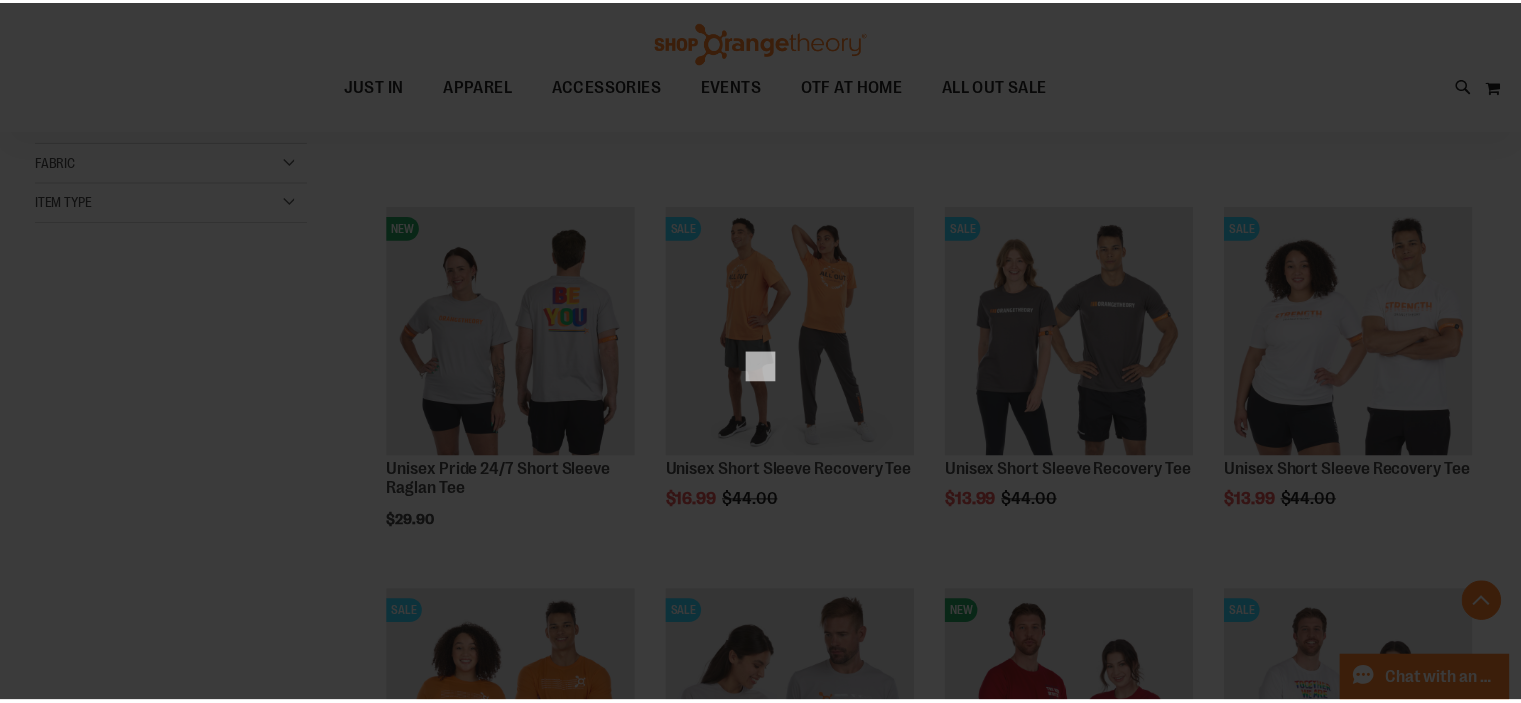 scroll, scrollTop: 0, scrollLeft: 0, axis: both 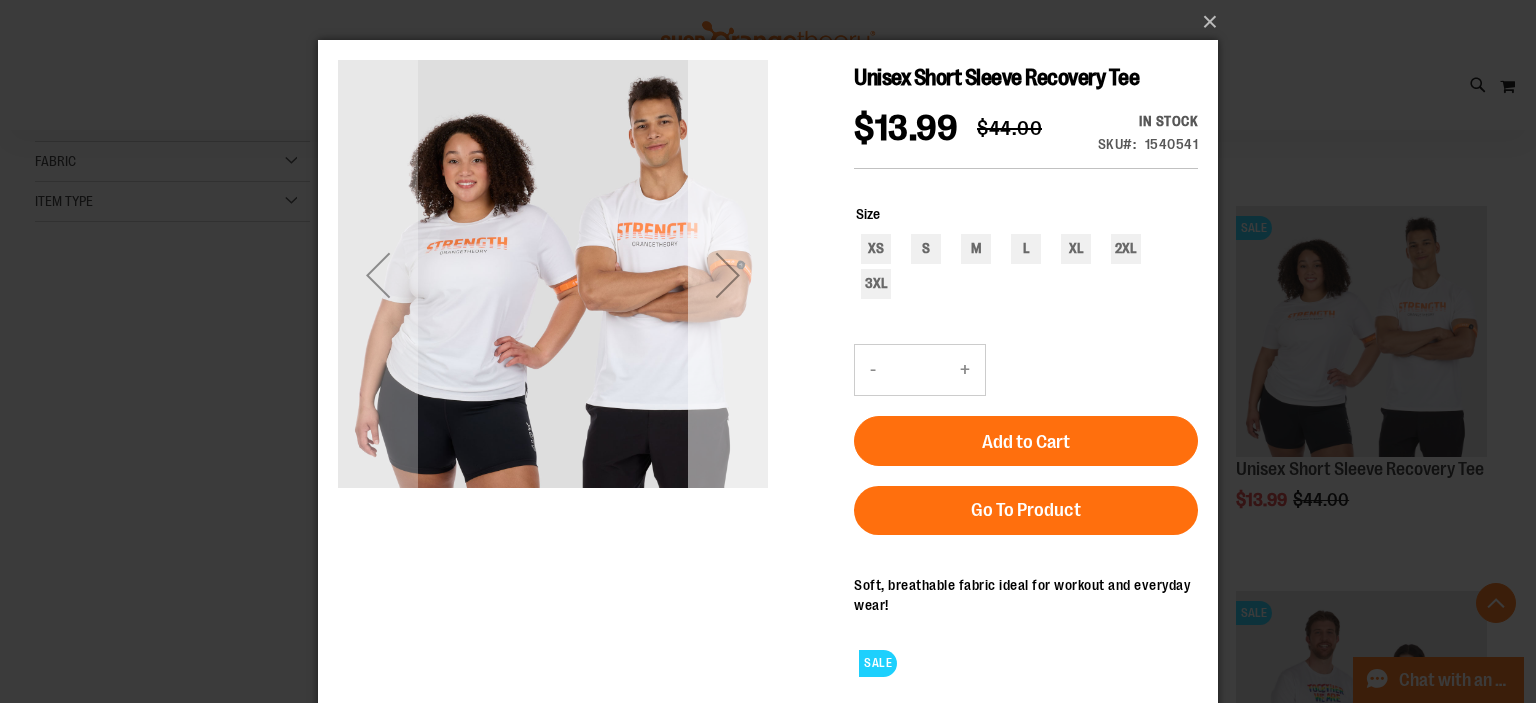 click at bounding box center [728, 275] 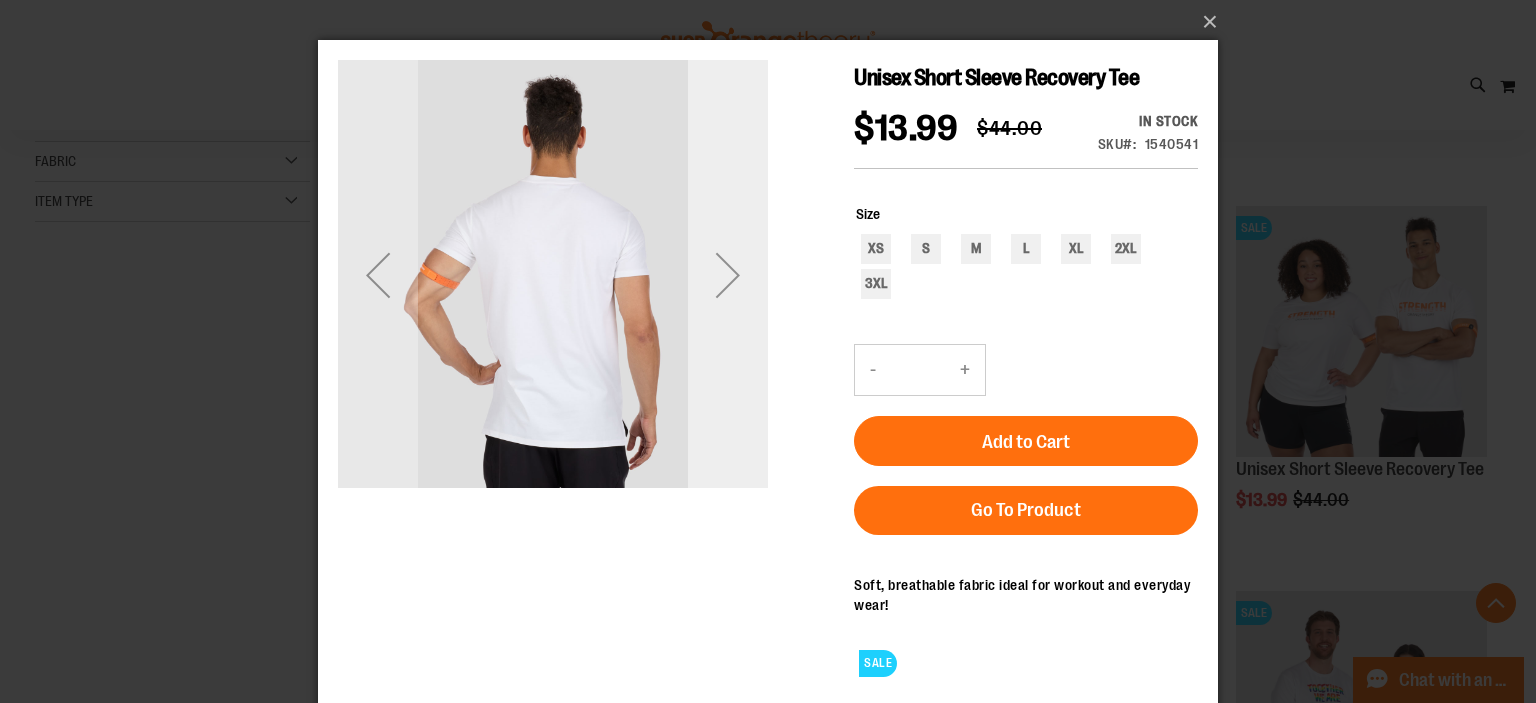 click at bounding box center [728, 275] 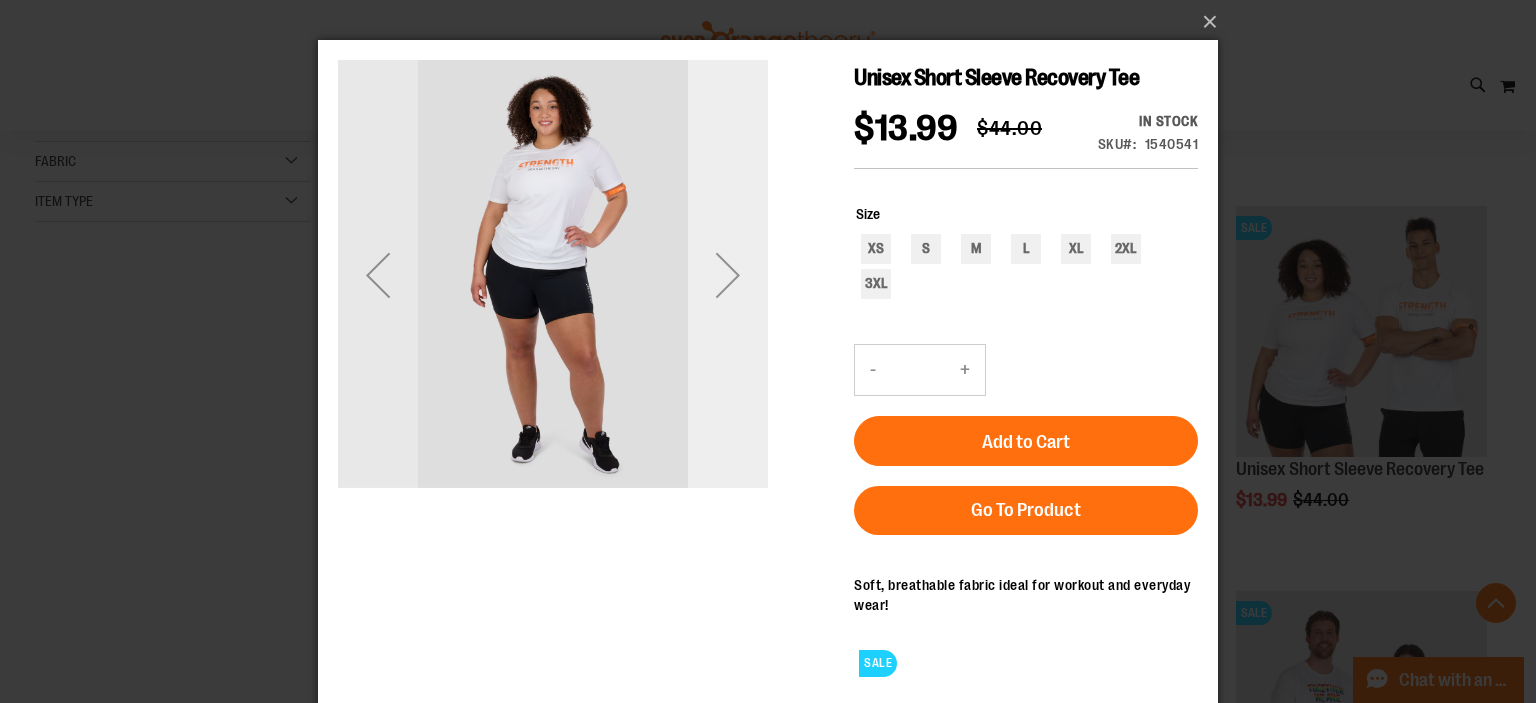 click at bounding box center [728, 275] 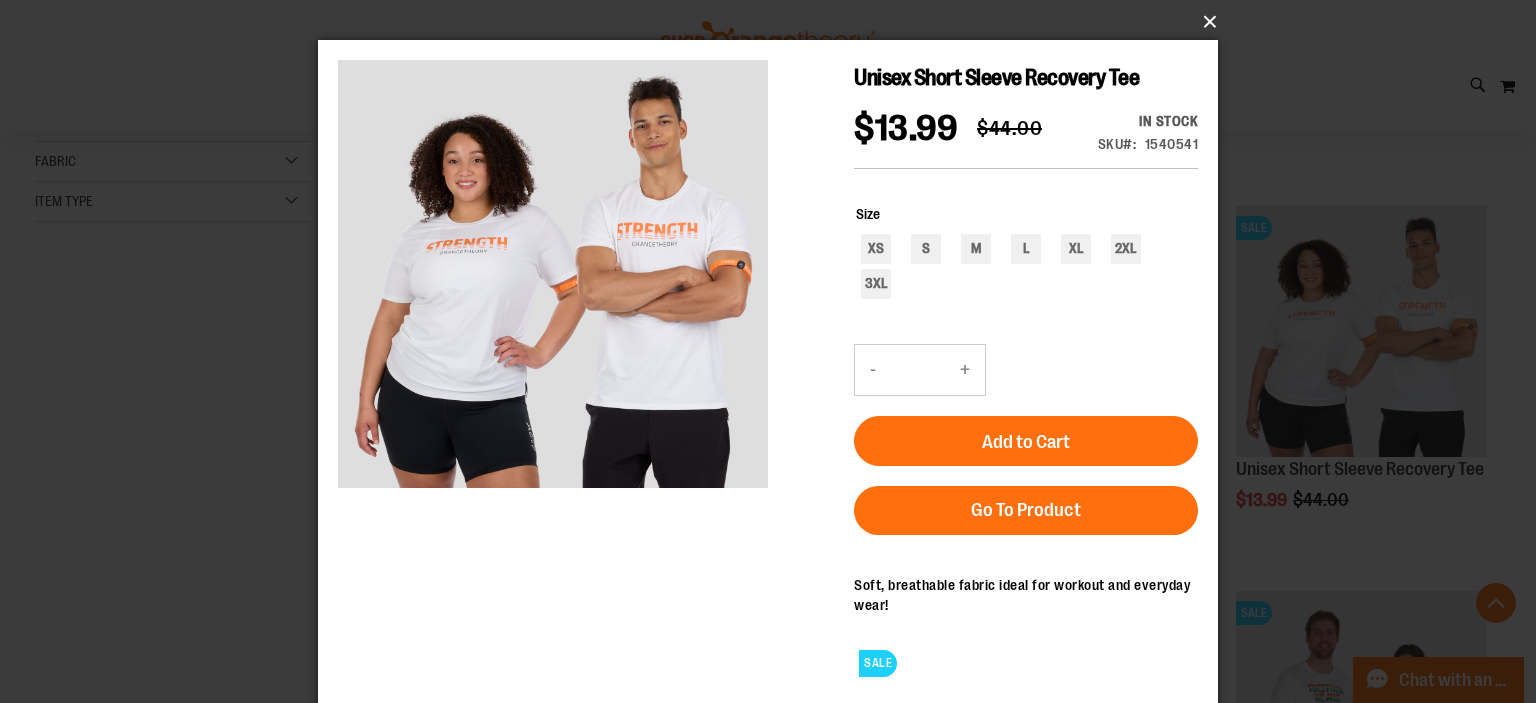 click on "×" at bounding box center [774, 22] 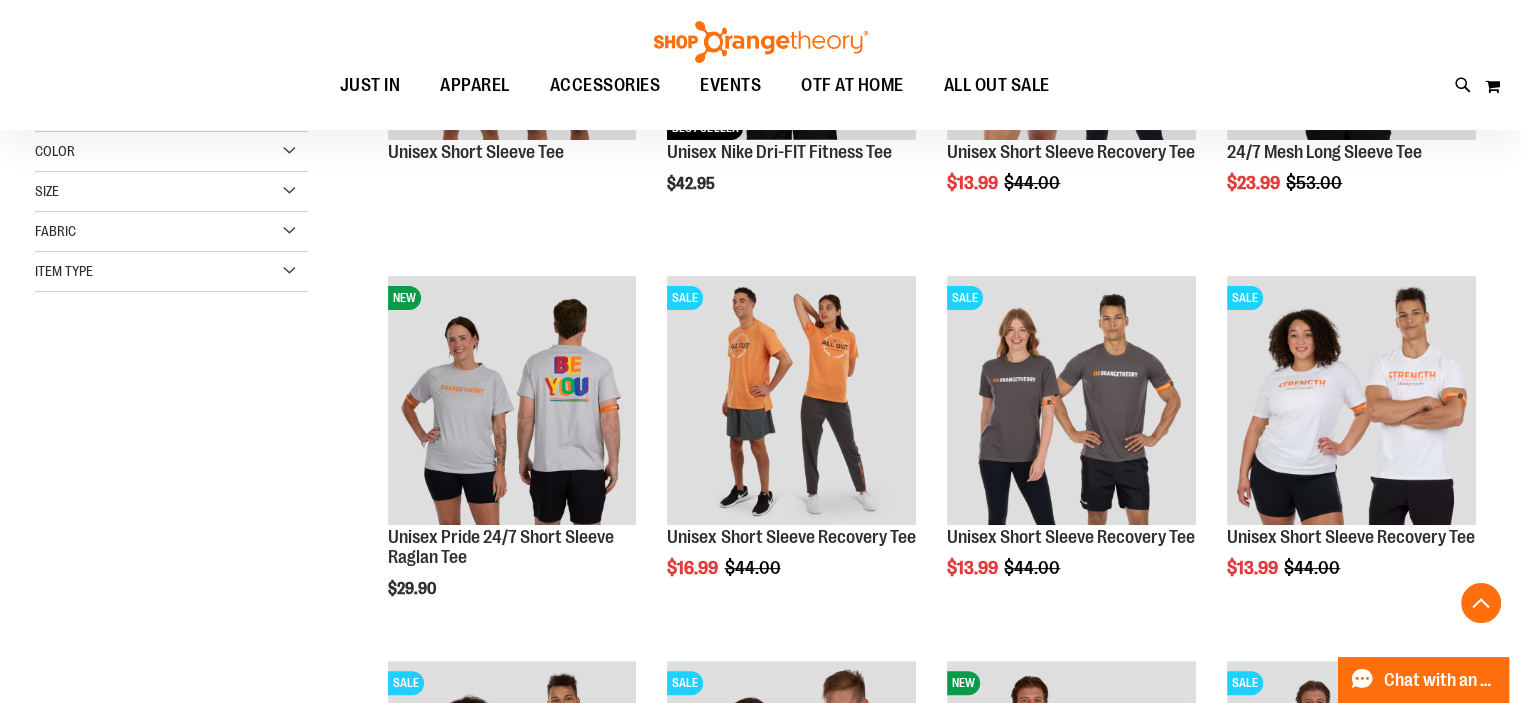 scroll, scrollTop: 486, scrollLeft: 0, axis: vertical 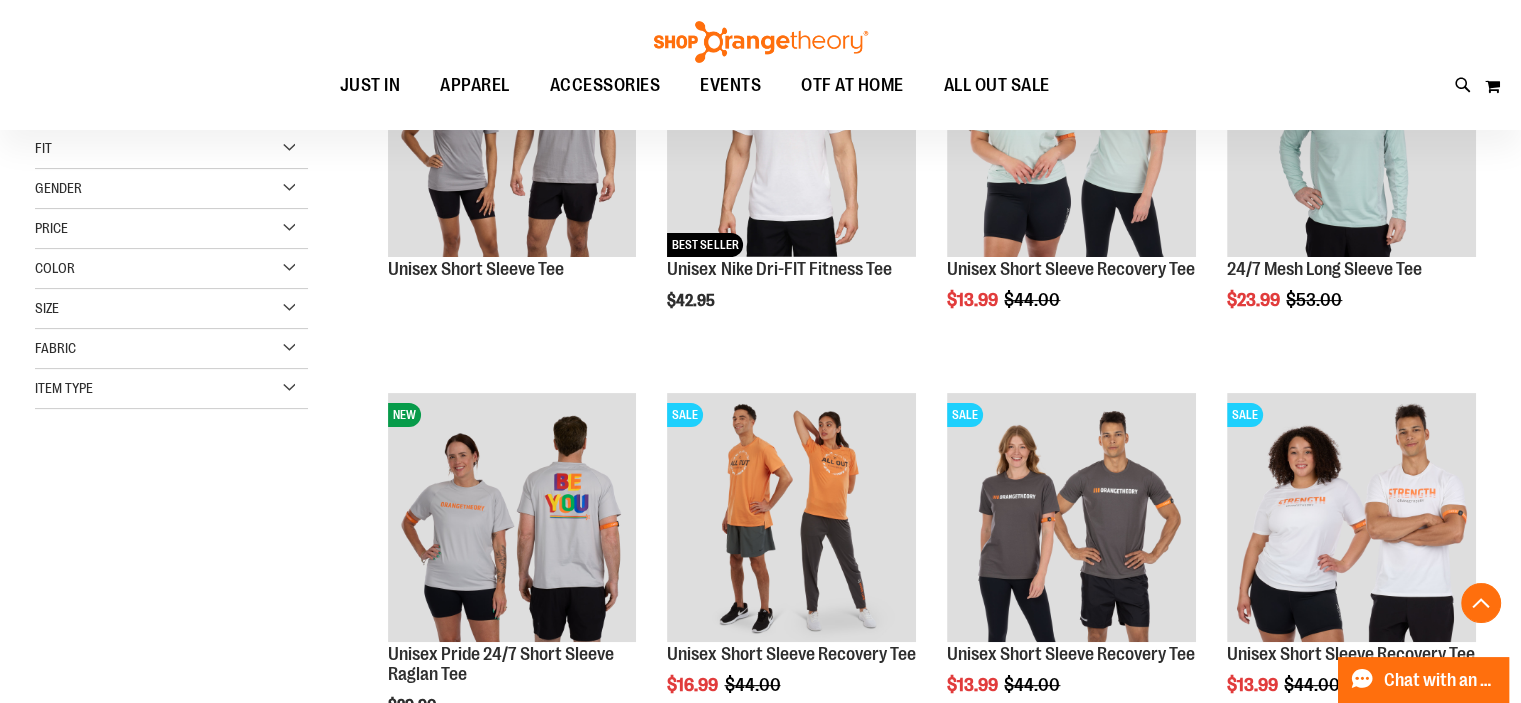 click on "Fabric" at bounding box center [171, 349] 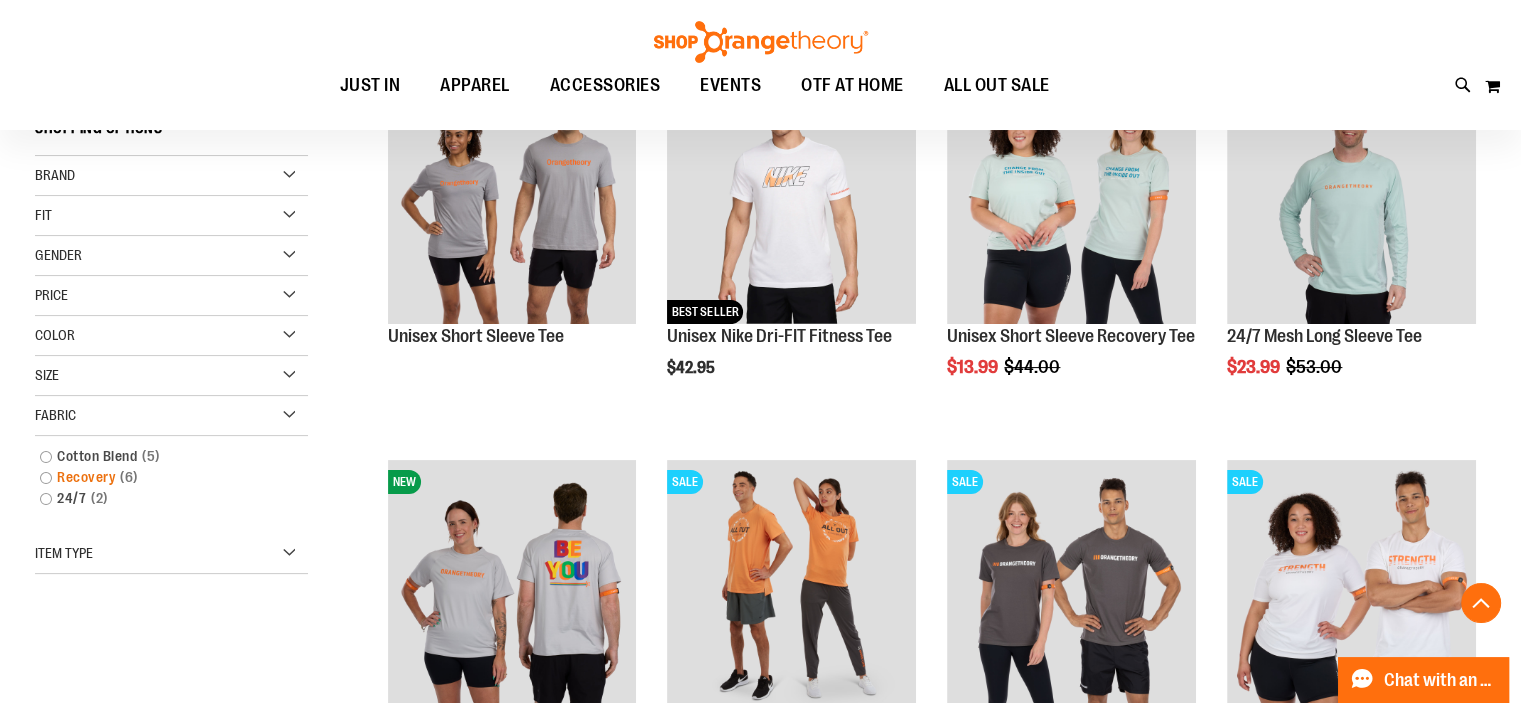 scroll, scrollTop: 299, scrollLeft: 0, axis: vertical 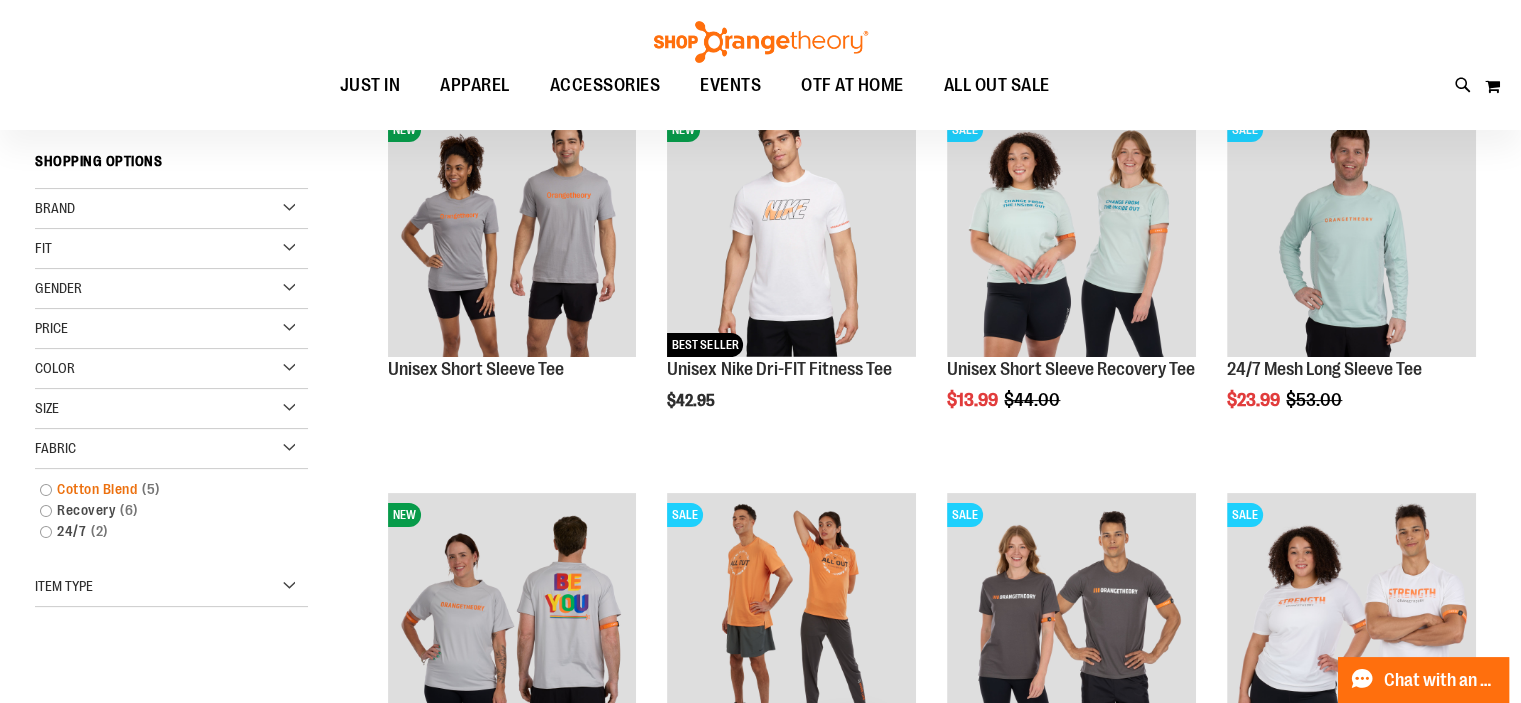 click on "Cotton Blend                                             5
items" at bounding box center (161, 489) 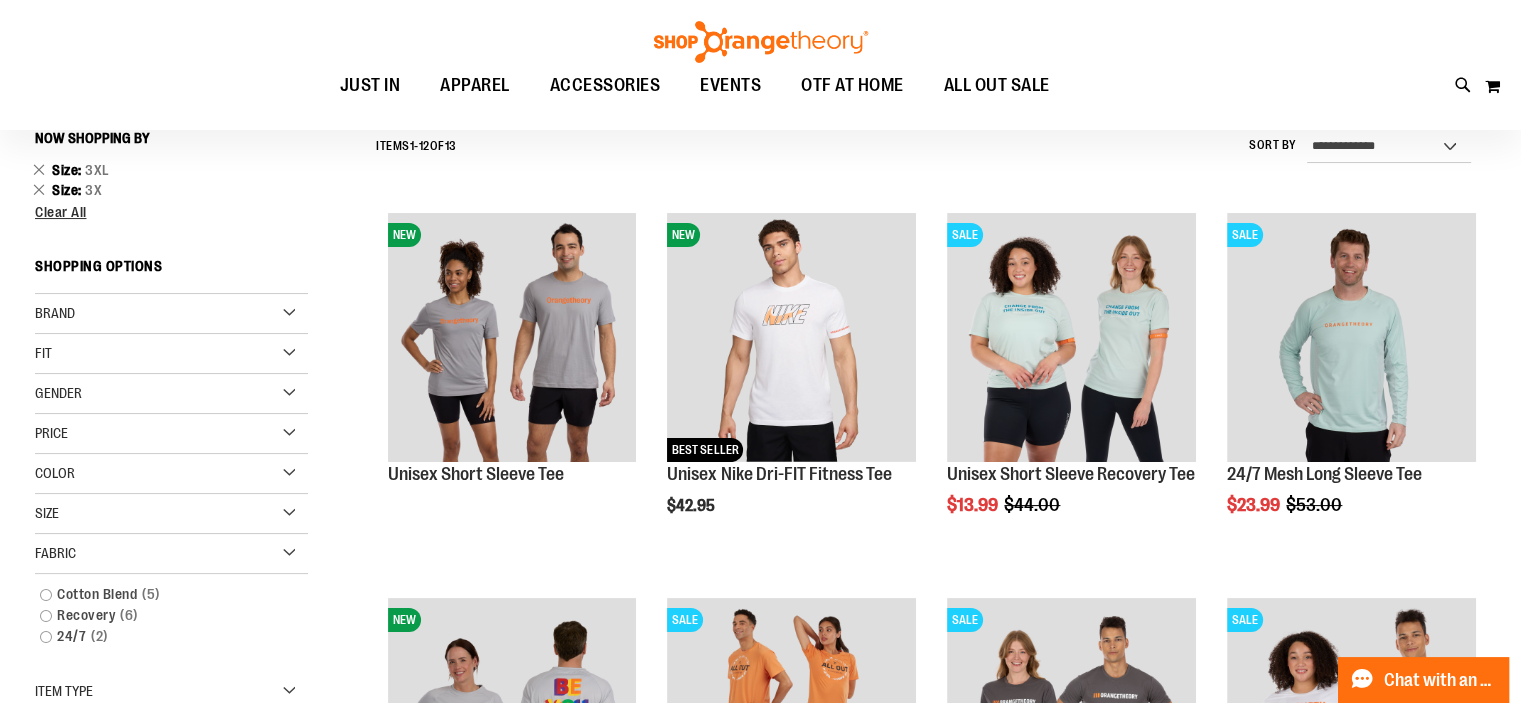 scroll, scrollTop: 186, scrollLeft: 0, axis: vertical 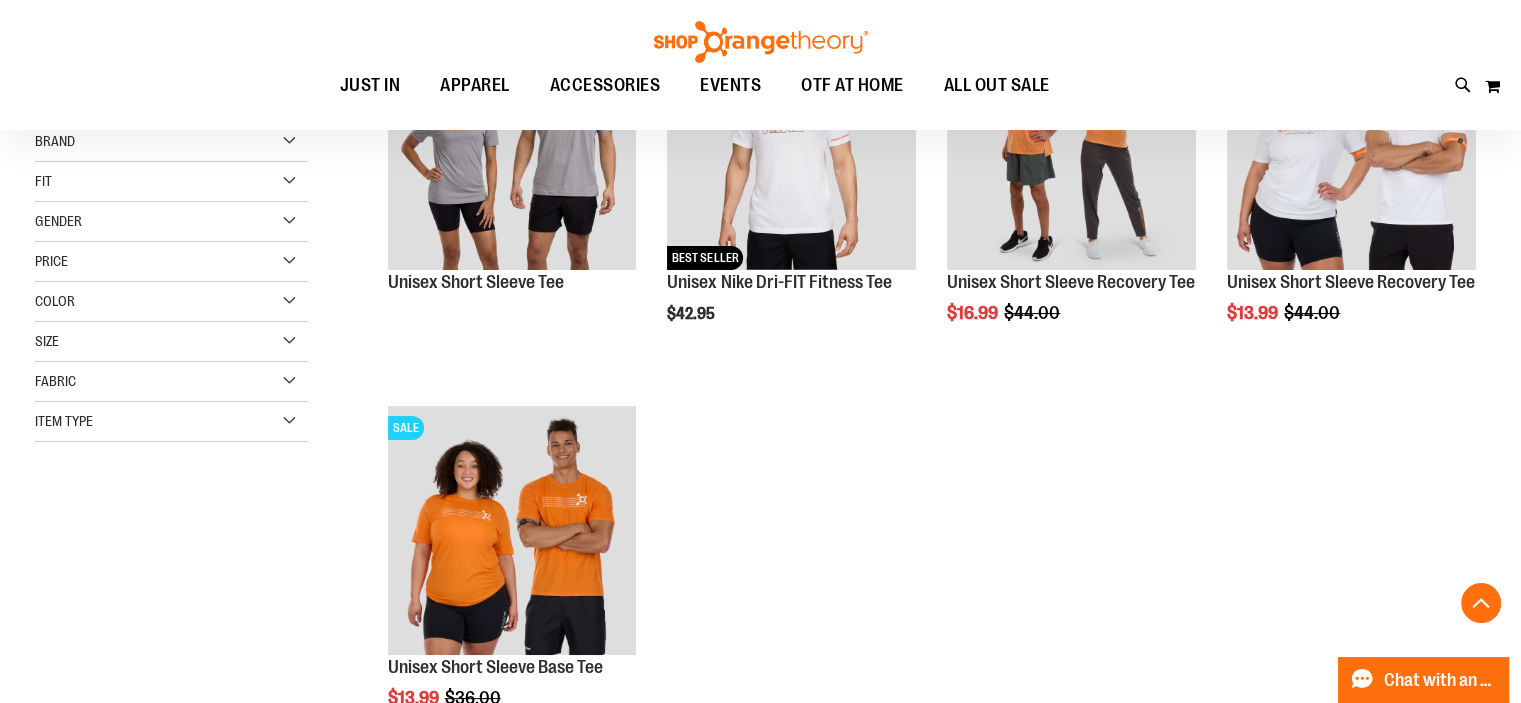 click on "Fabric" at bounding box center (171, 382) 